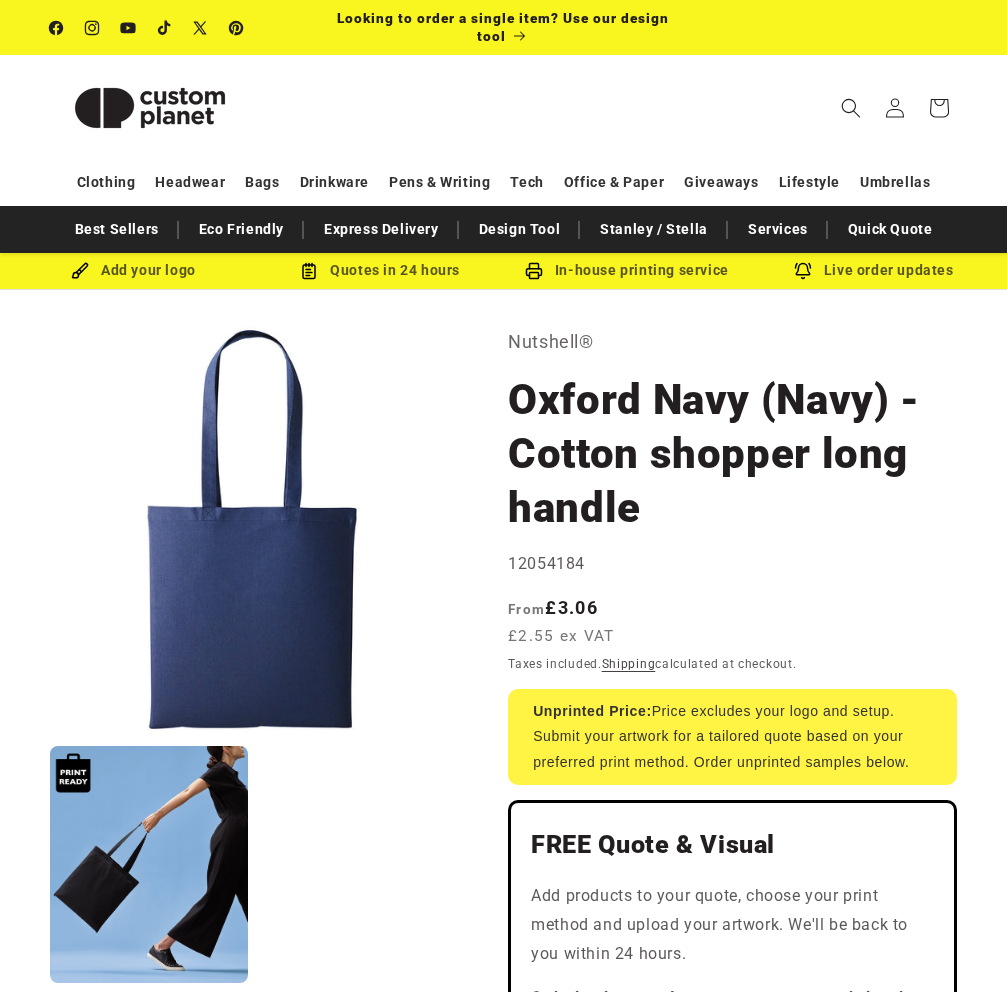 scroll, scrollTop: 0, scrollLeft: 0, axis: both 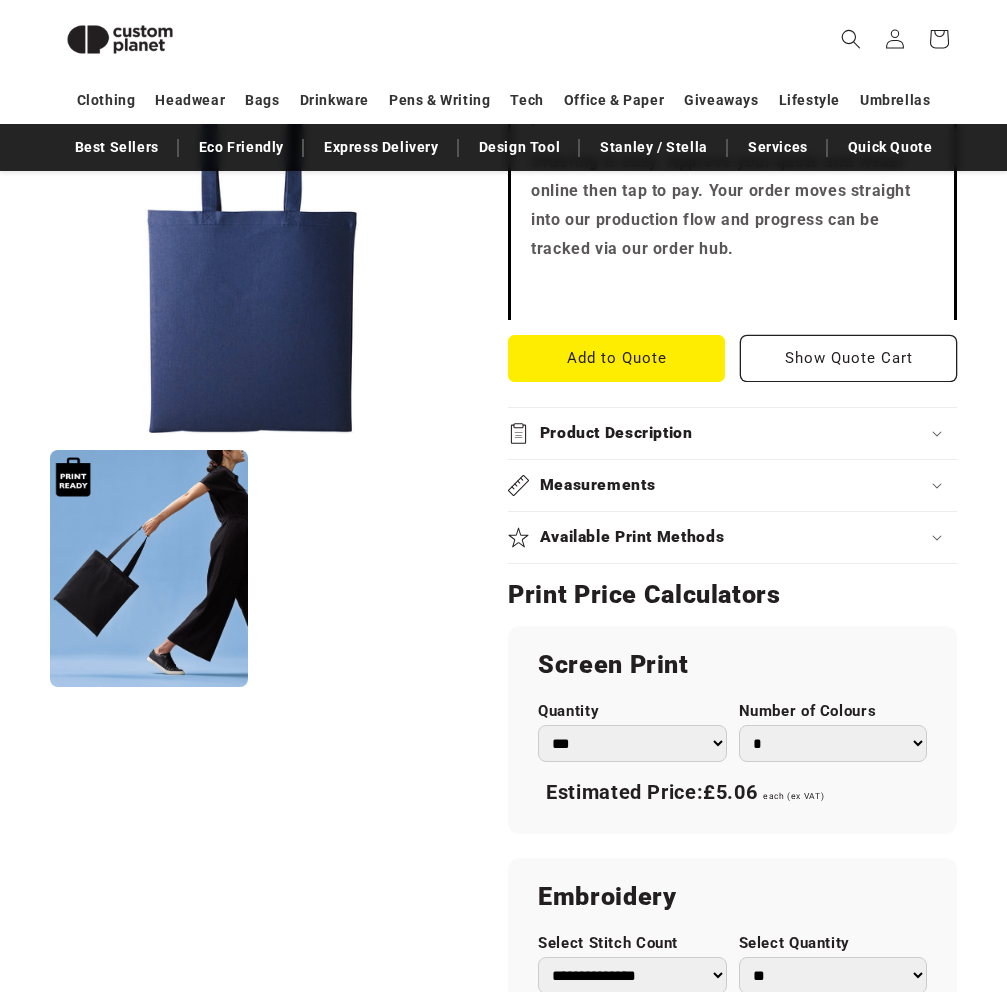 click on "***
***
***
****
****
****
*****
*****" at bounding box center [632, 743] 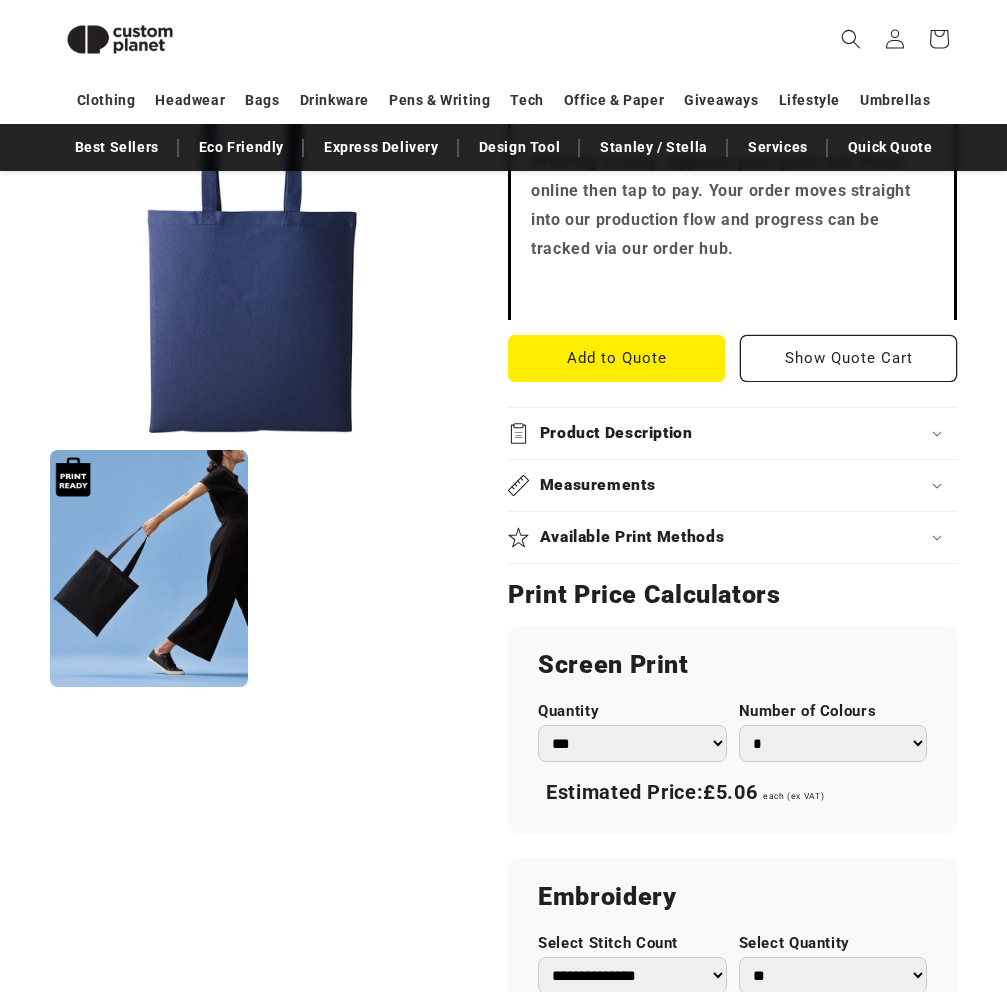 select on "**" 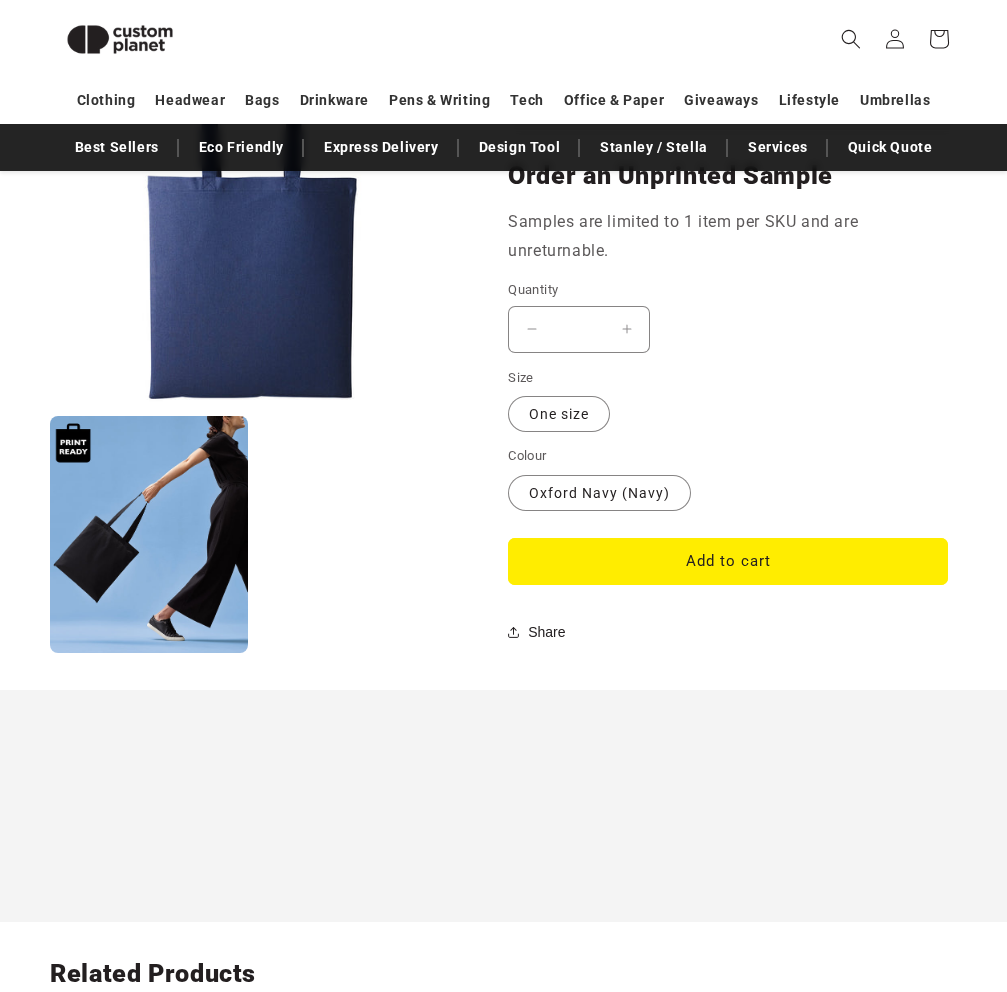 scroll, scrollTop: 1737, scrollLeft: 0, axis: vertical 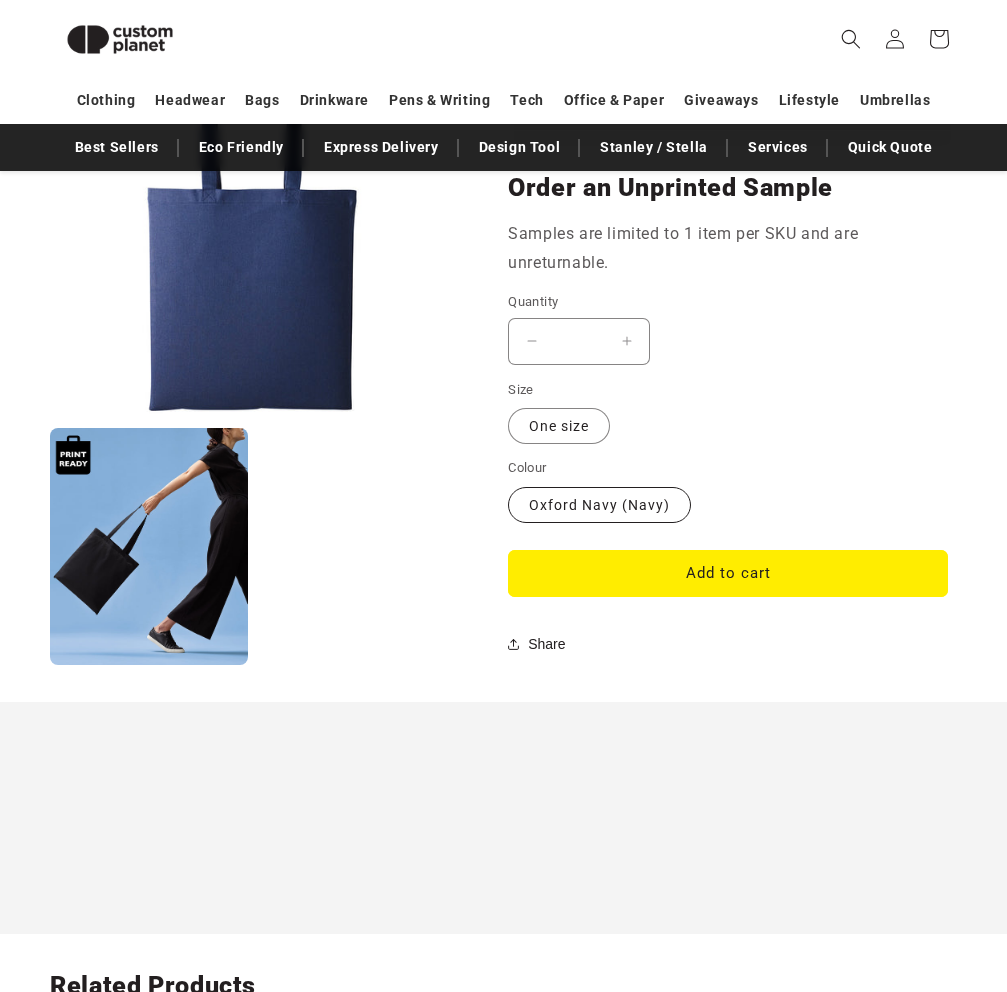 click on "Oxford Navy (Navy) Variant sold out or unavailable" at bounding box center [599, 505] 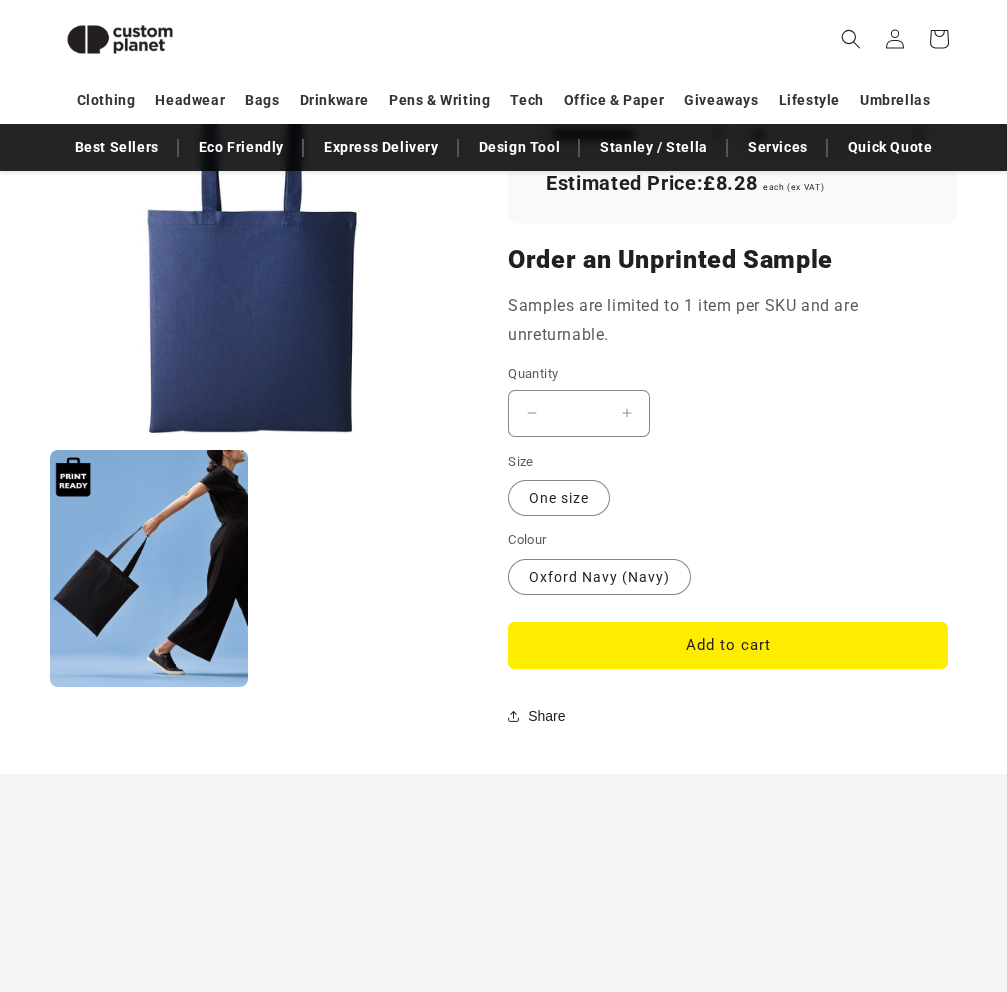 scroll, scrollTop: 1680, scrollLeft: 0, axis: vertical 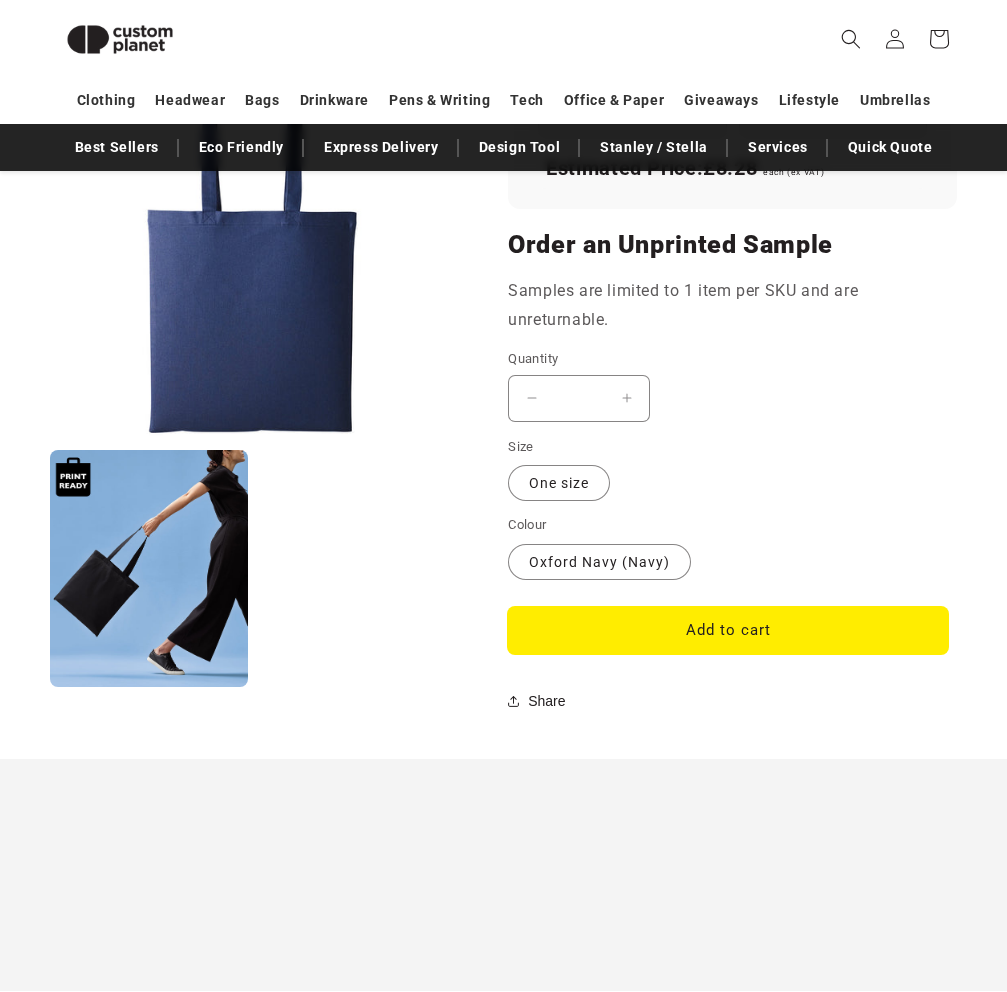 click on "Add to cart" at bounding box center [728, 630] 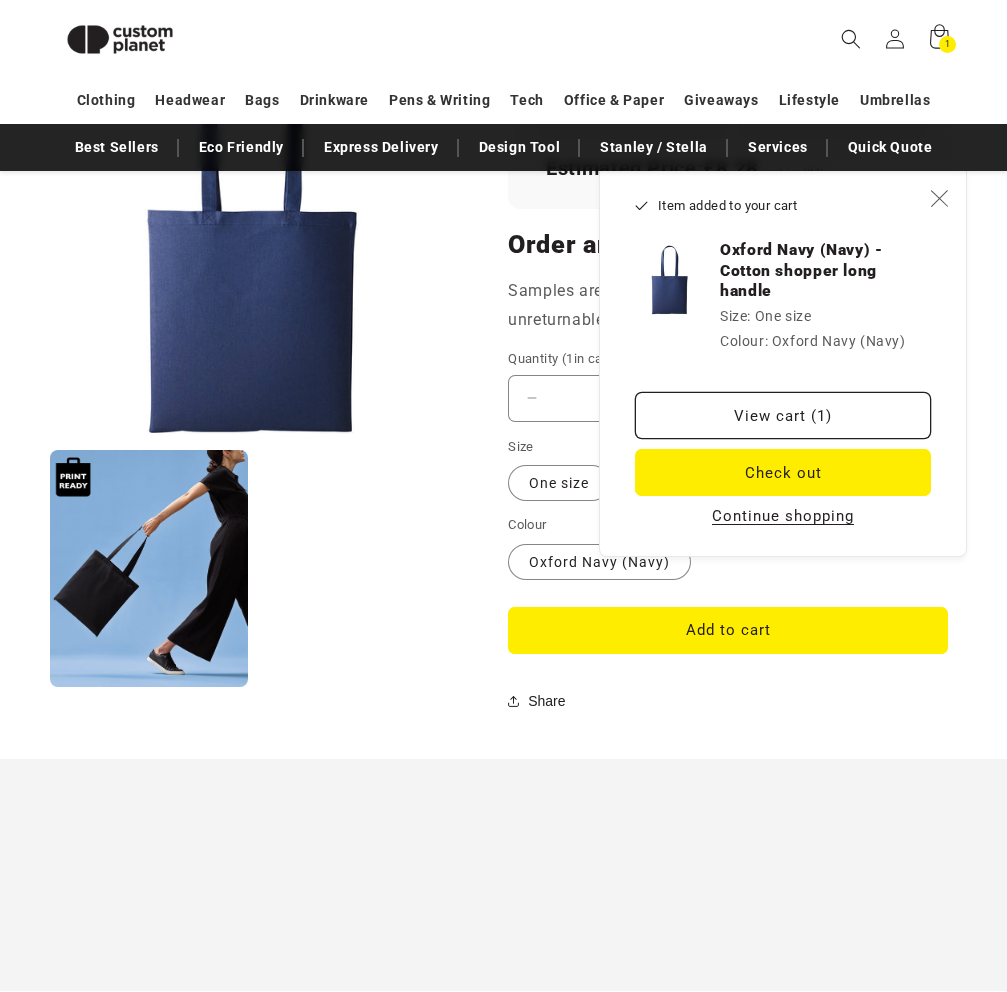 click 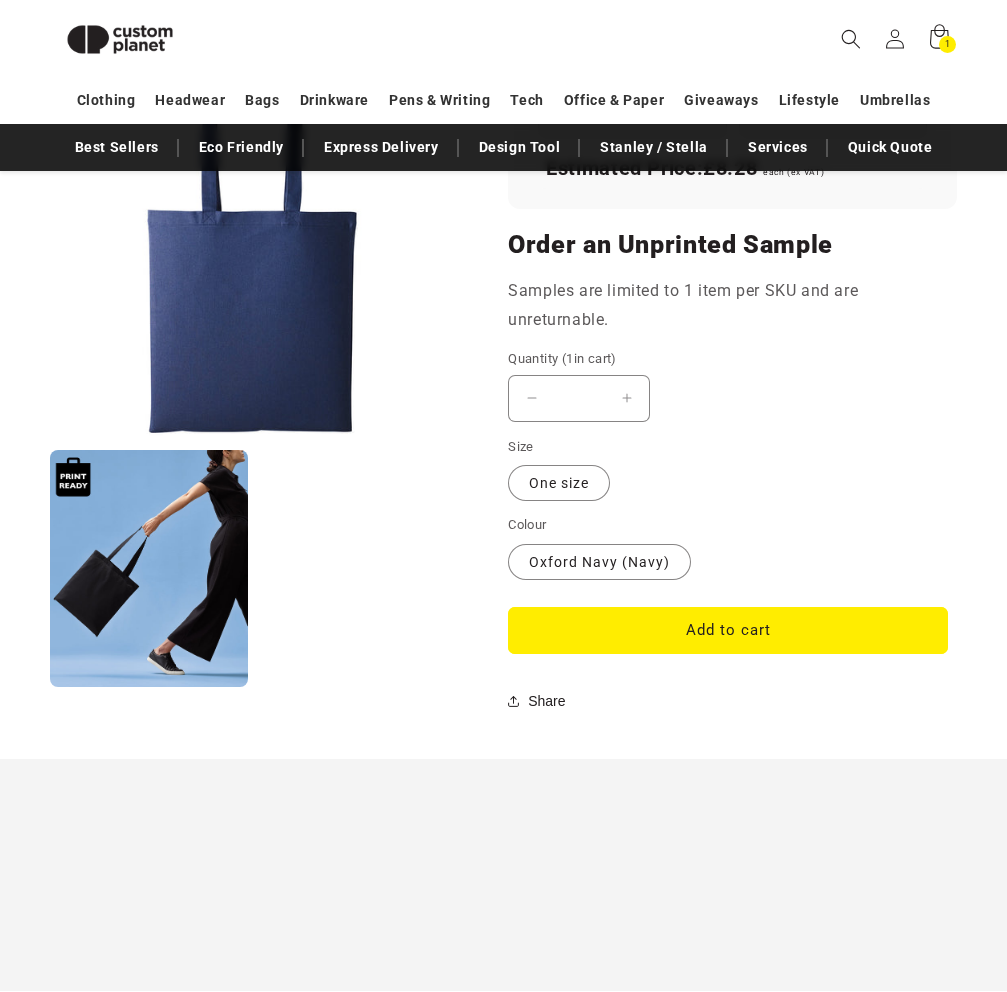type 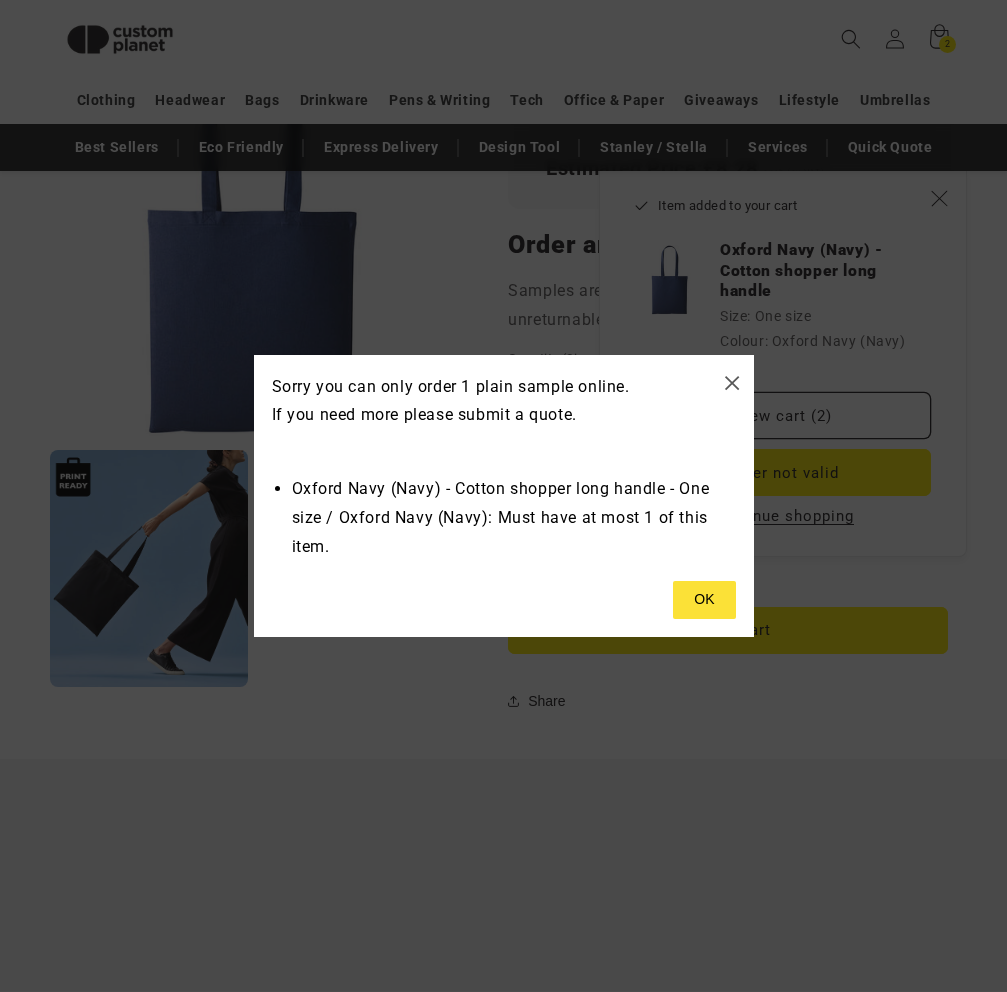 type 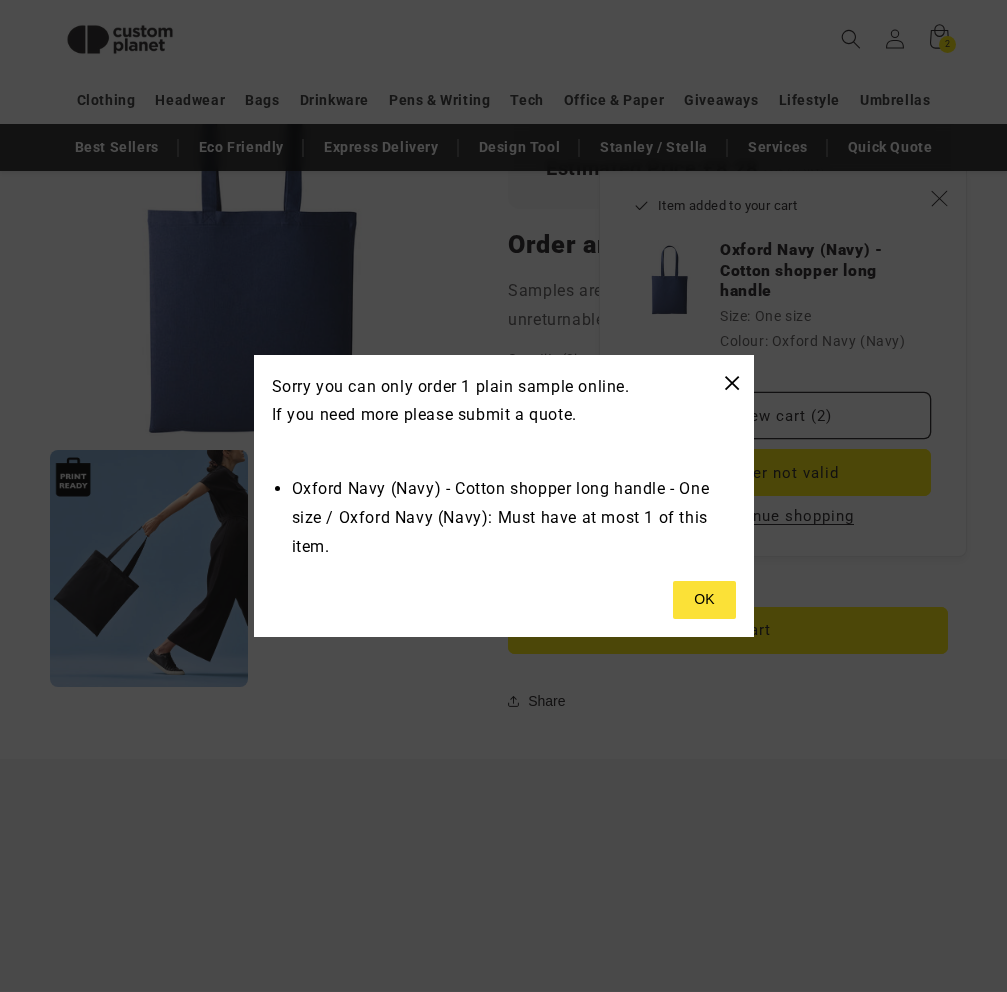 click on "×" at bounding box center [732, 382] 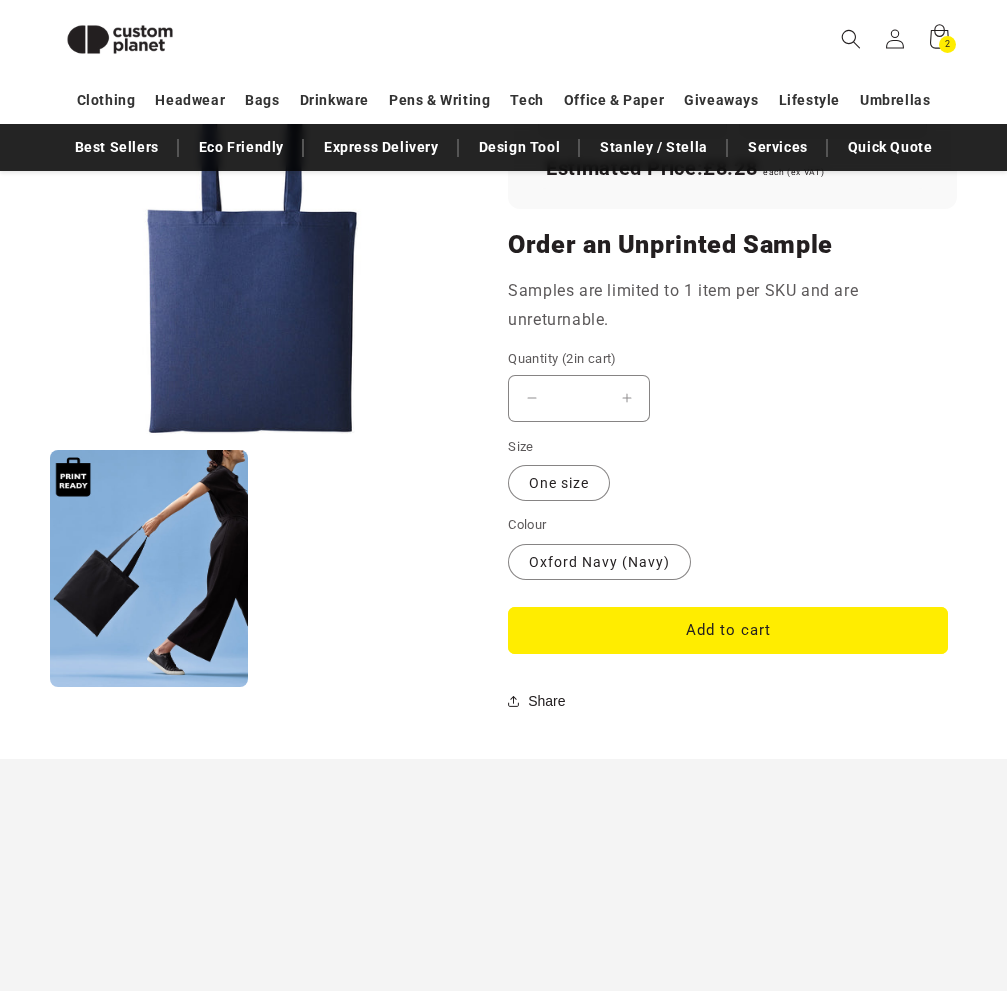 click on "Increase quantity for Oxford Navy (Navy) - Cotton shopper long handle" at bounding box center [626, 398] 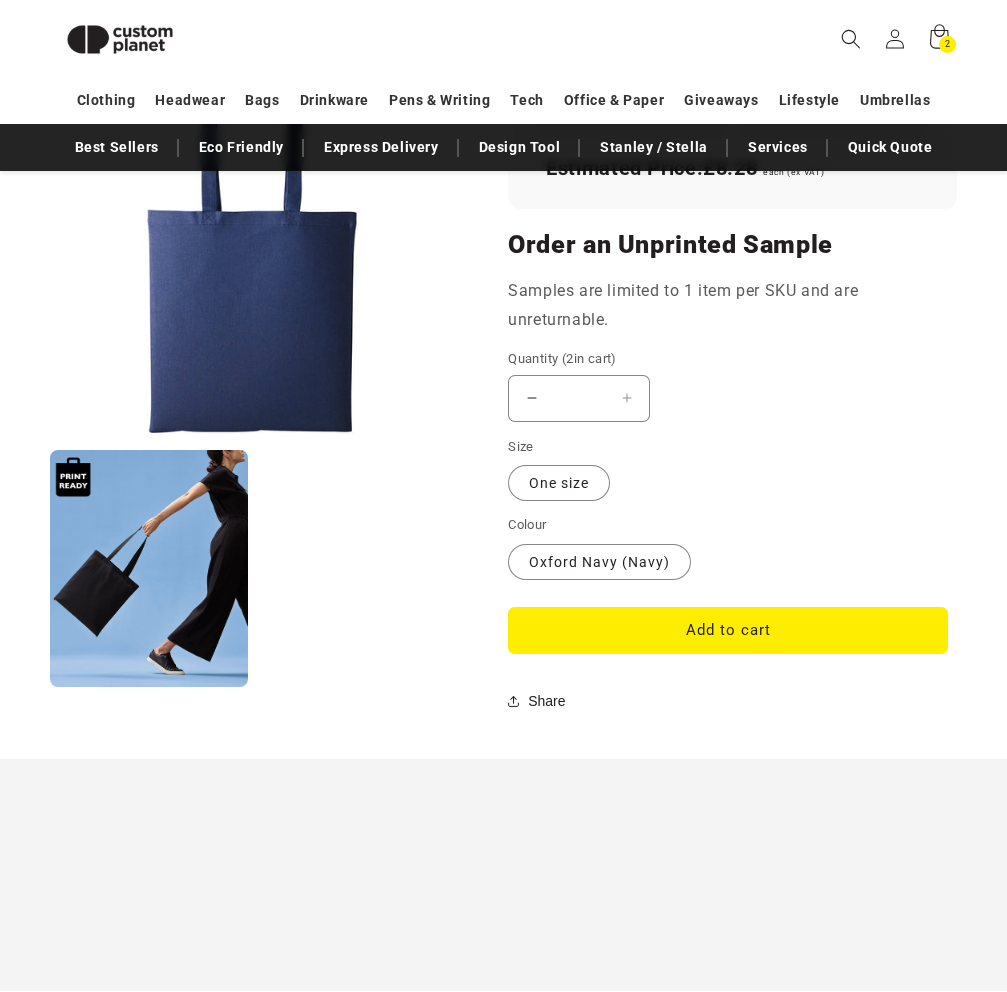 drag, startPoint x: 588, startPoint y: 403, endPoint x: 562, endPoint y: 391, distance: 28.635643 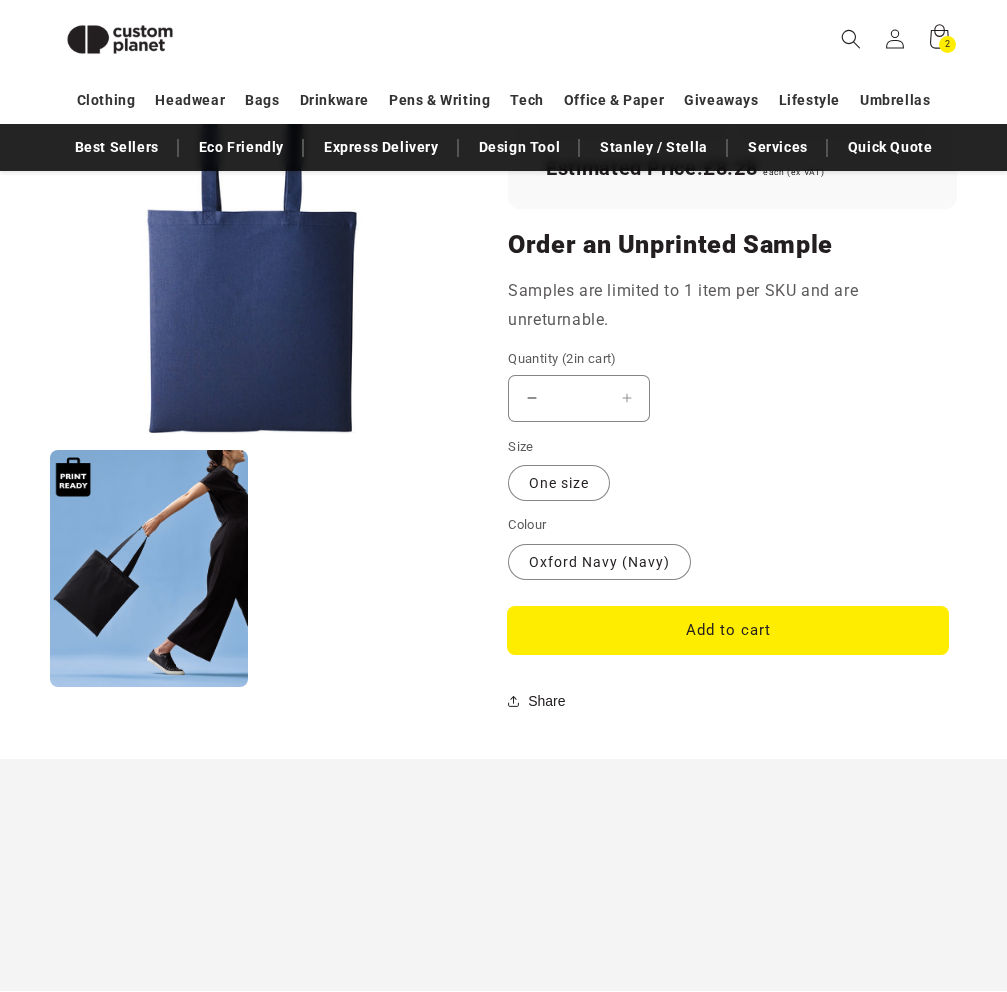 click on "Add to cart" at bounding box center (728, 630) 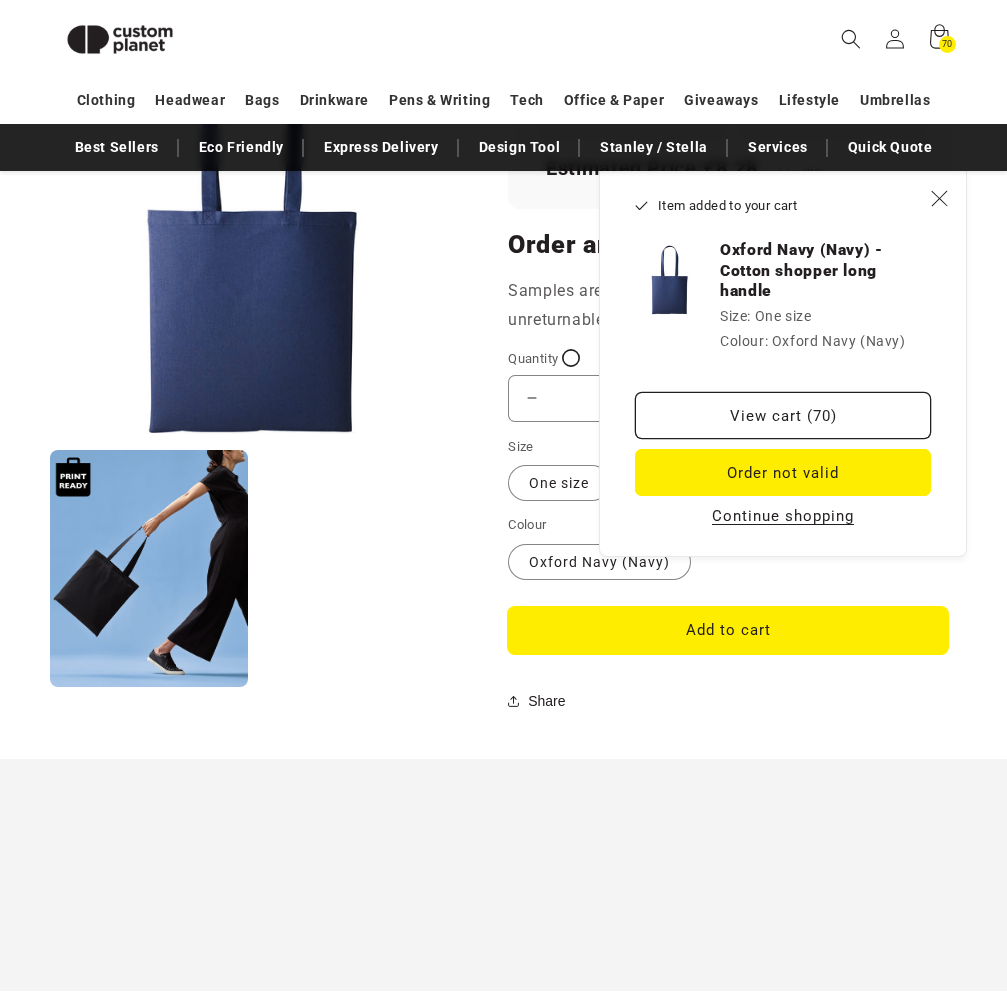 type on "*" 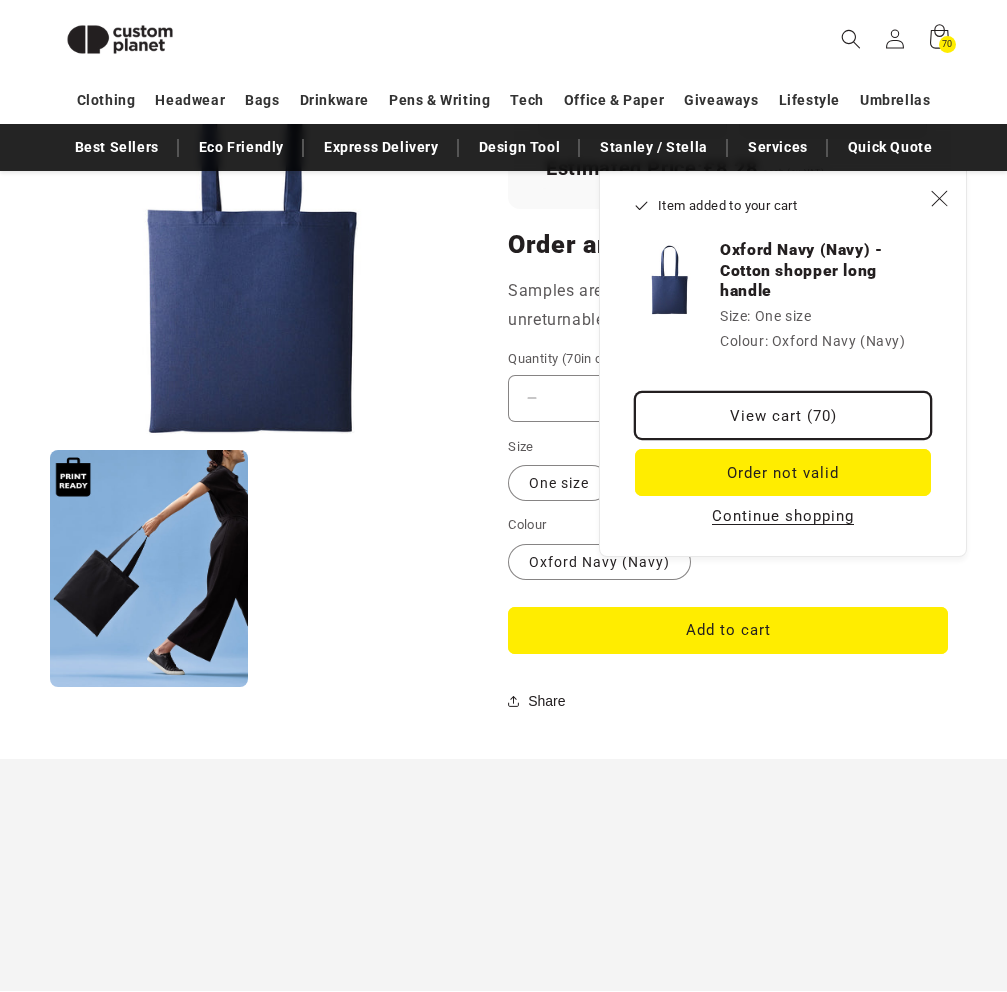 click on "View cart (70)" at bounding box center (783, 415) 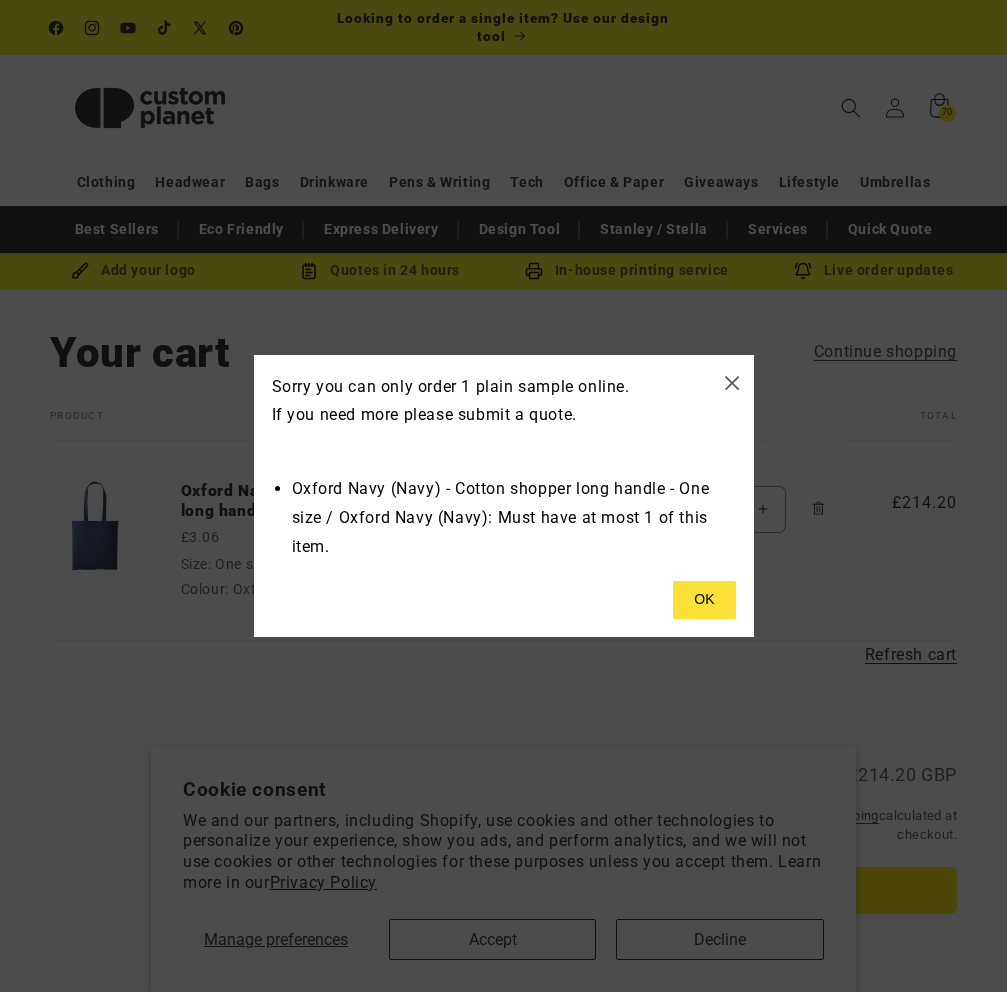 scroll, scrollTop: 0, scrollLeft: 0, axis: both 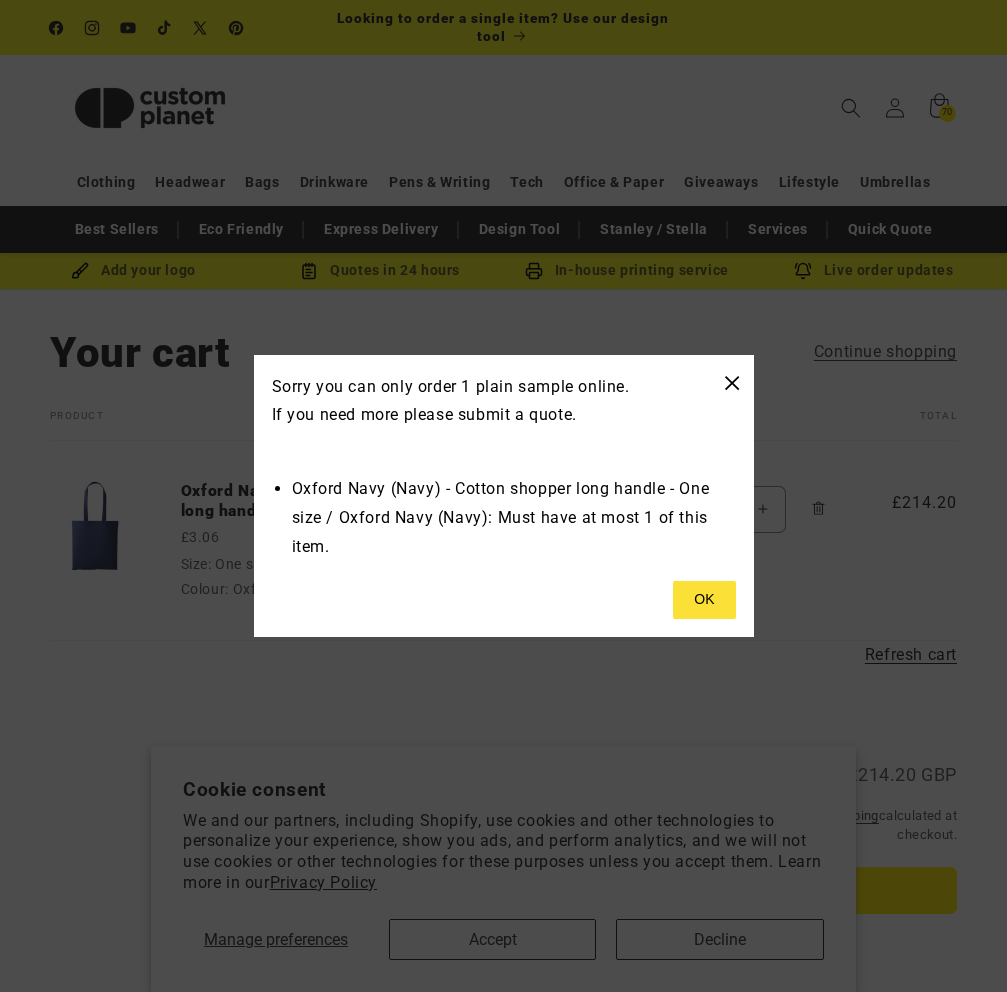 click on "×" at bounding box center [732, 382] 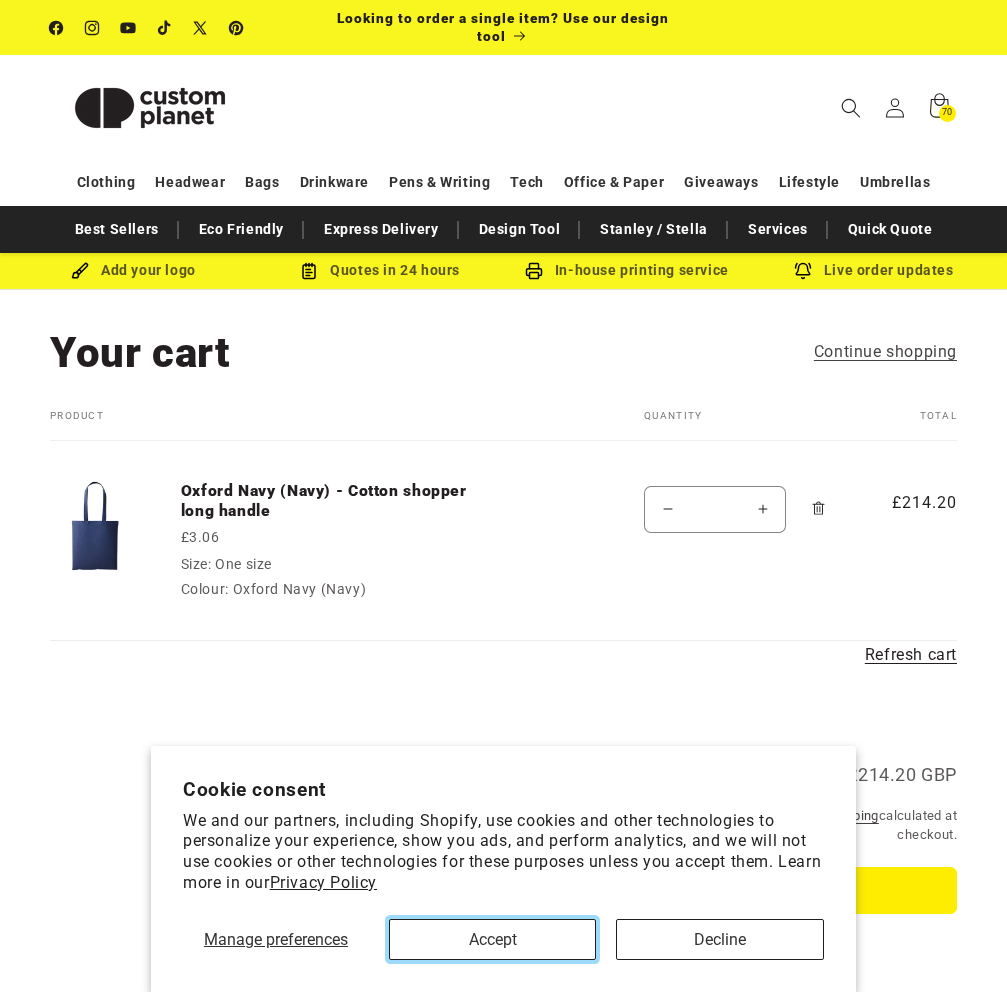 click on "Accept" at bounding box center (493, 939) 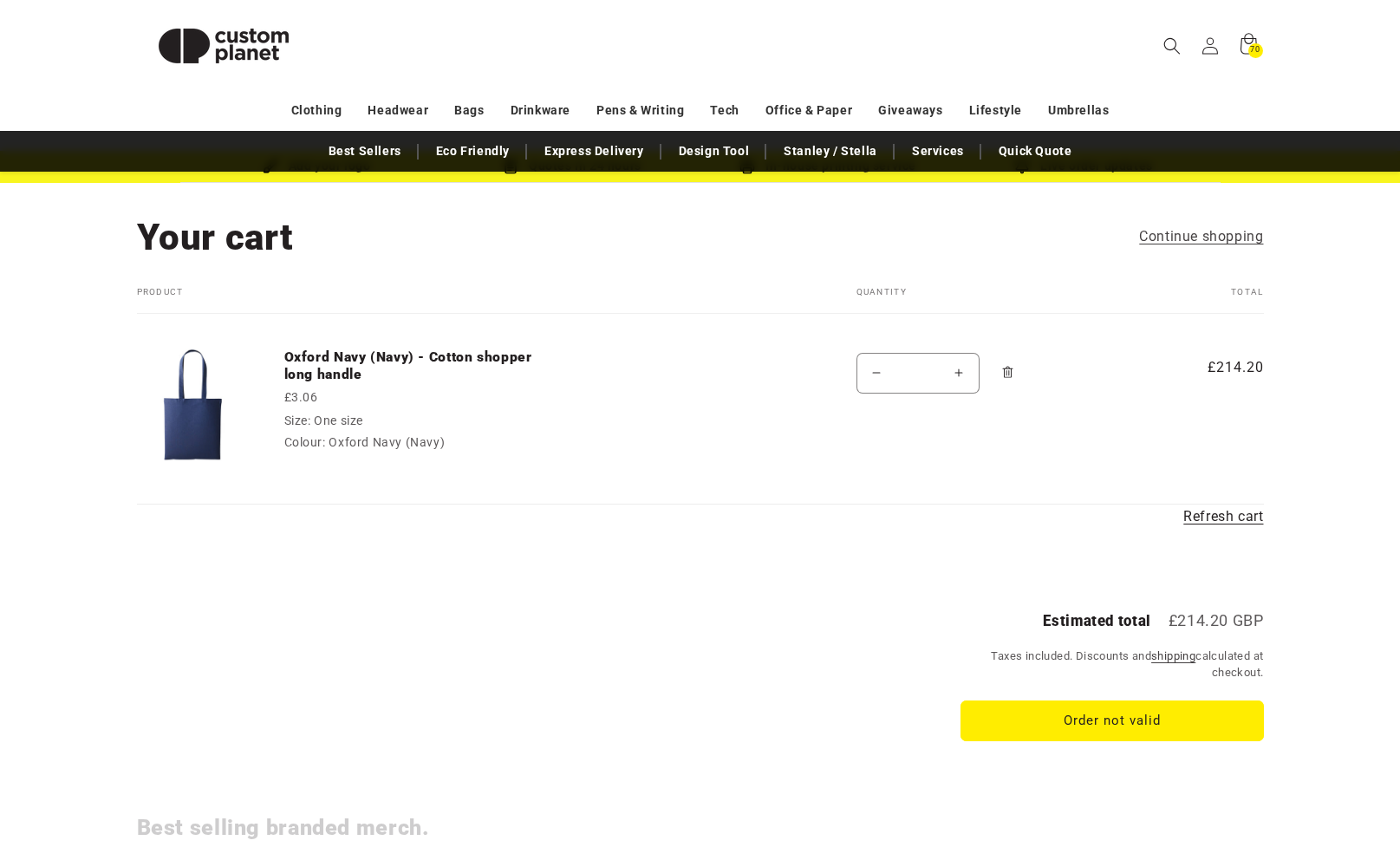 scroll, scrollTop: 60, scrollLeft: 0, axis: vertical 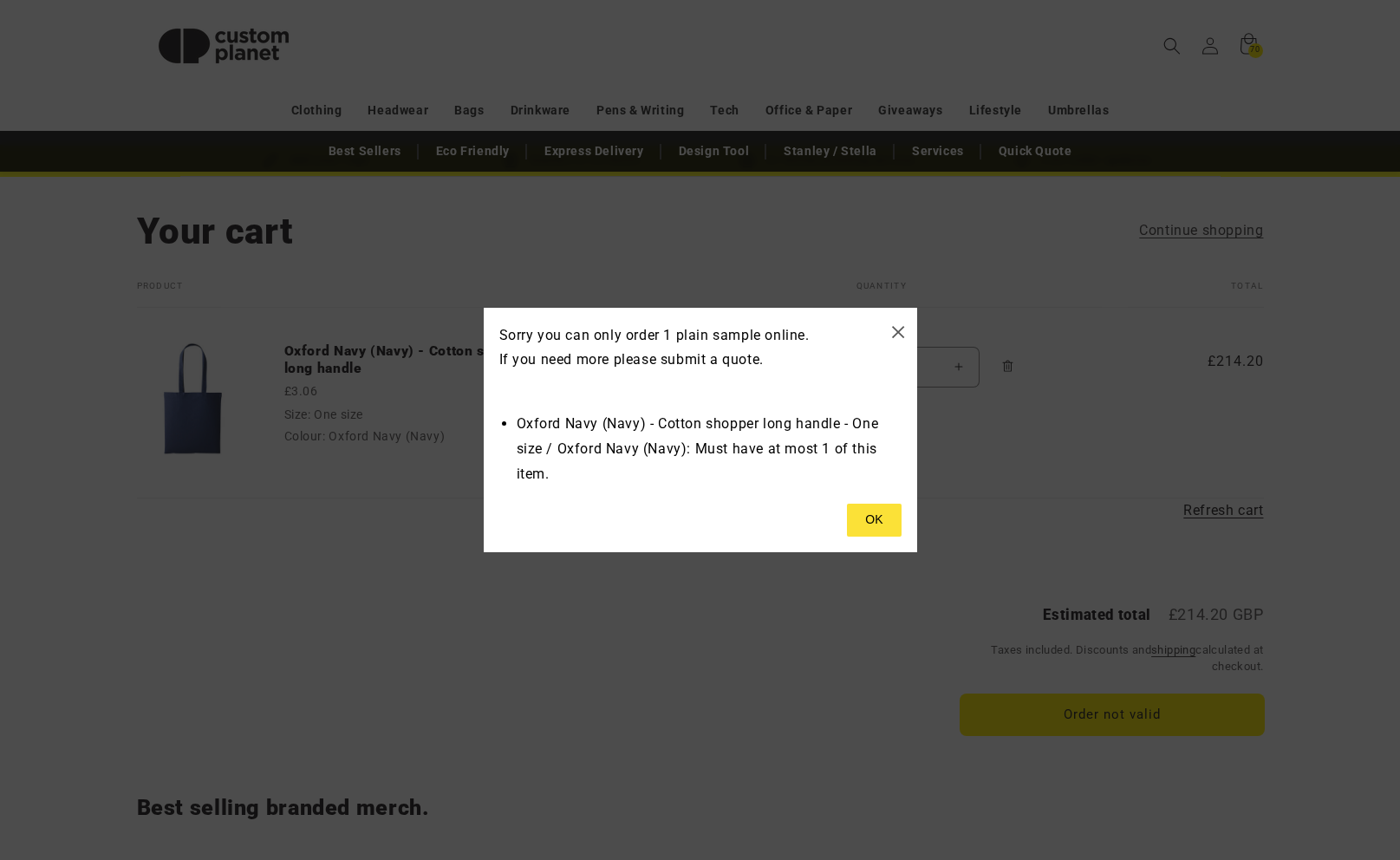 click on "Cookie consent We and our partners, including Shopify, use cookies and other technologies to personalize your experience, show you ads, and perform analytics, and we will not use cookies or other technologies for these purposes unless you accept them. Learn more in our   Privacy Policy Manage preferences Accept Decline
Skip to content
Facebook
Instagram
YouTube
TikTok
X (Twitter)
Pinterest
Looking to order a single item? Use our design tool
Search" at bounding box center [700, 920] 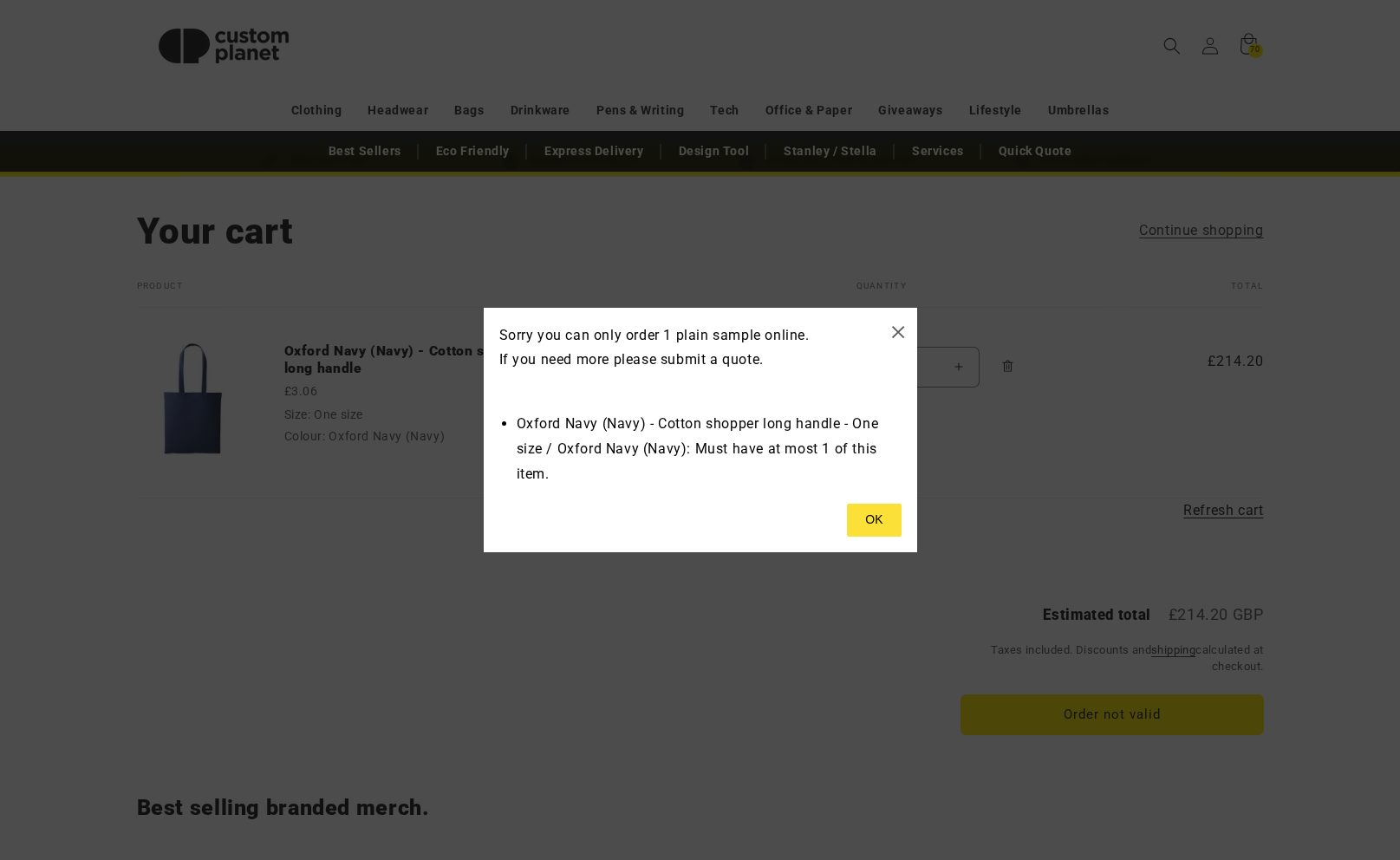 click at bounding box center [874, 520] 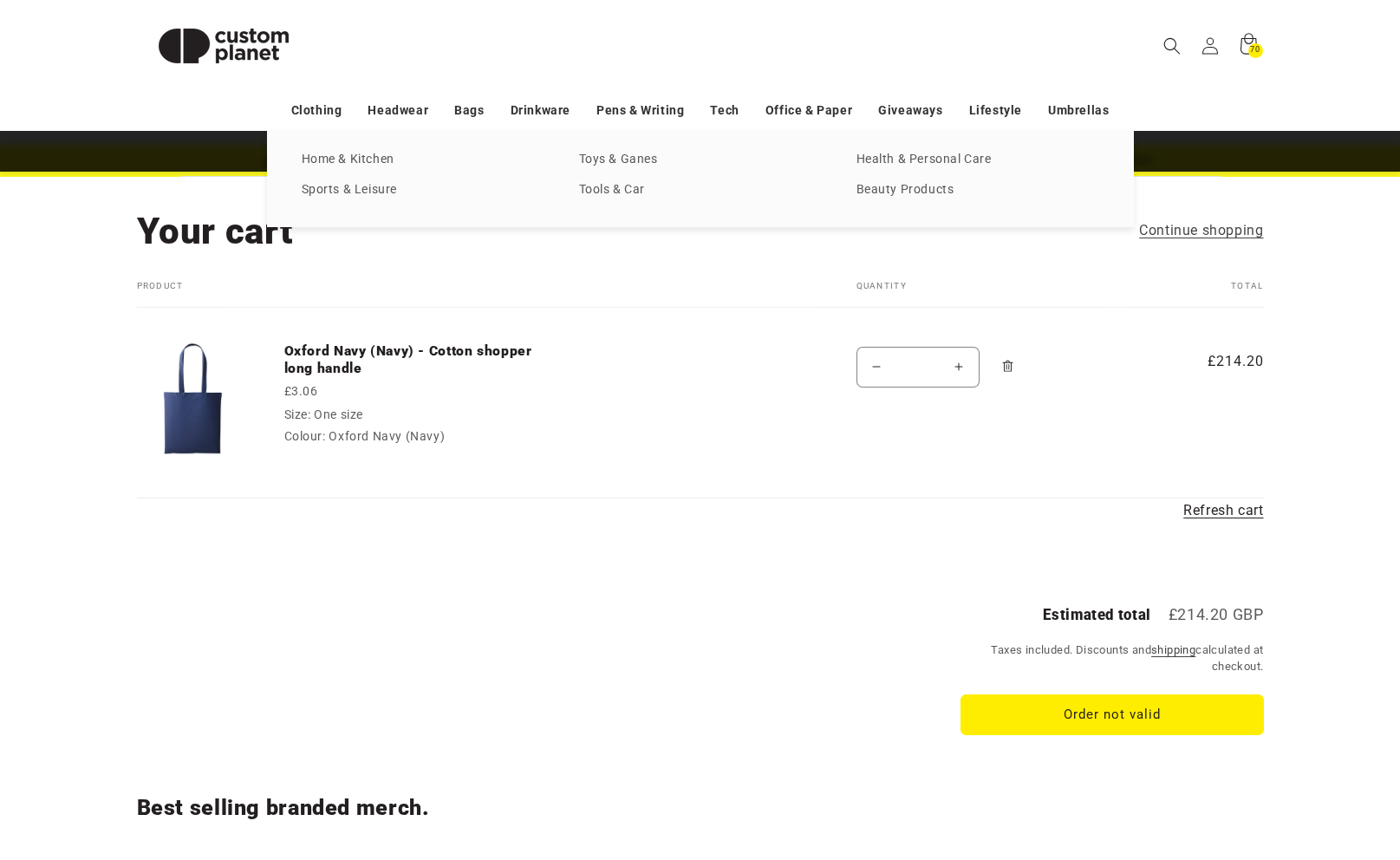 click on "T-shirts
Vests
Polos
Sweatshirts
Hoodies
Fleeces
Softshells
Jackets
Shirts
Trousers
Shorts
Knitwear
Loungewear
Baselayers
Underwear
Footwear
Accessories
Workwear
Safetywear
Create a Fashion Brand
Sports & Teamwear
Hospitality & Service
Caps
Beanies
Snapbacks
Hats
Trucker Cups" at bounding box center [700, 179] 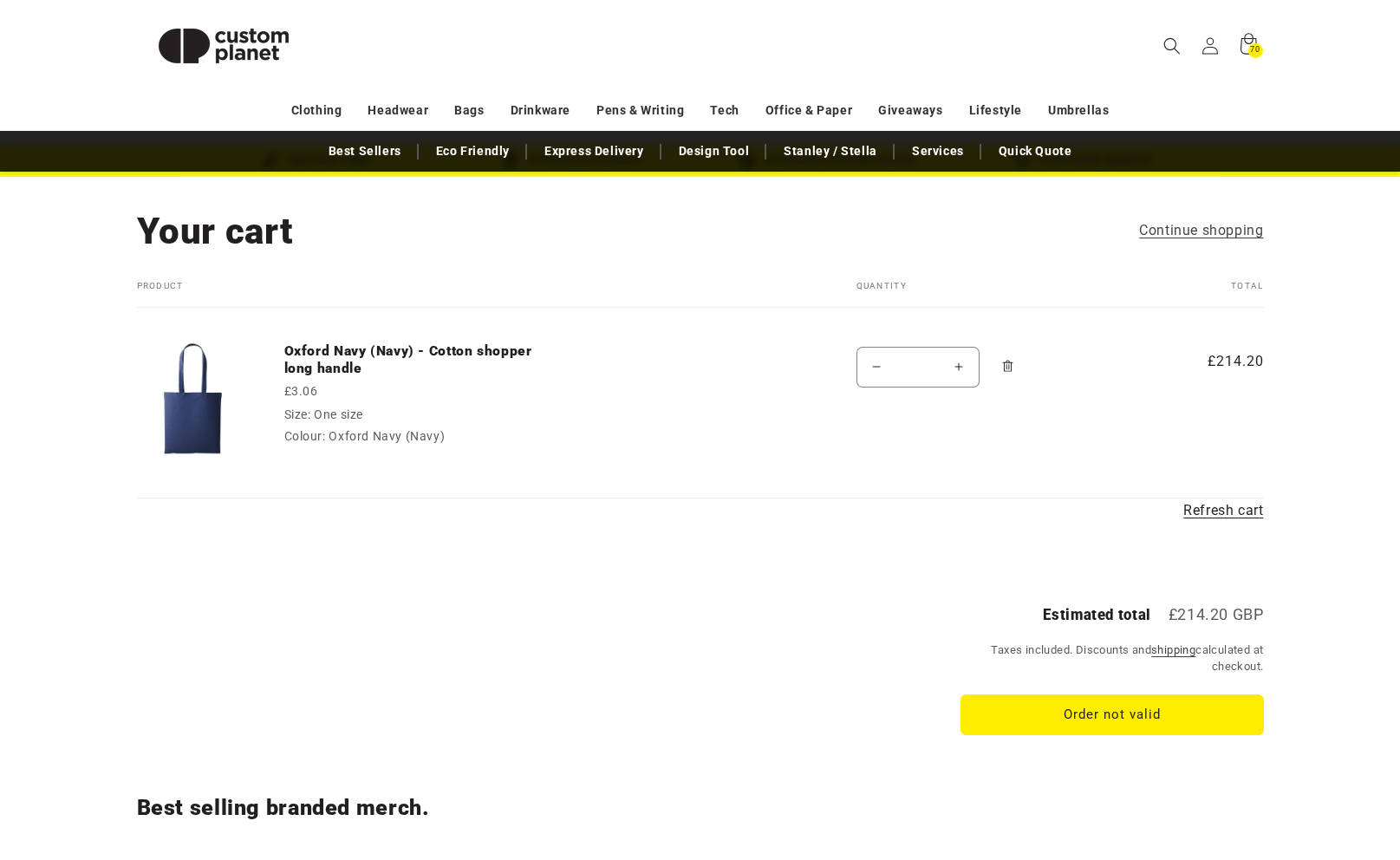 click on "Clothing
Headwear
Bags
Drinkware
Pens & Writing
Tech
Office & Paper
Giveaways
Lifestyle
Umbrellas" at bounding box center [700, 110] 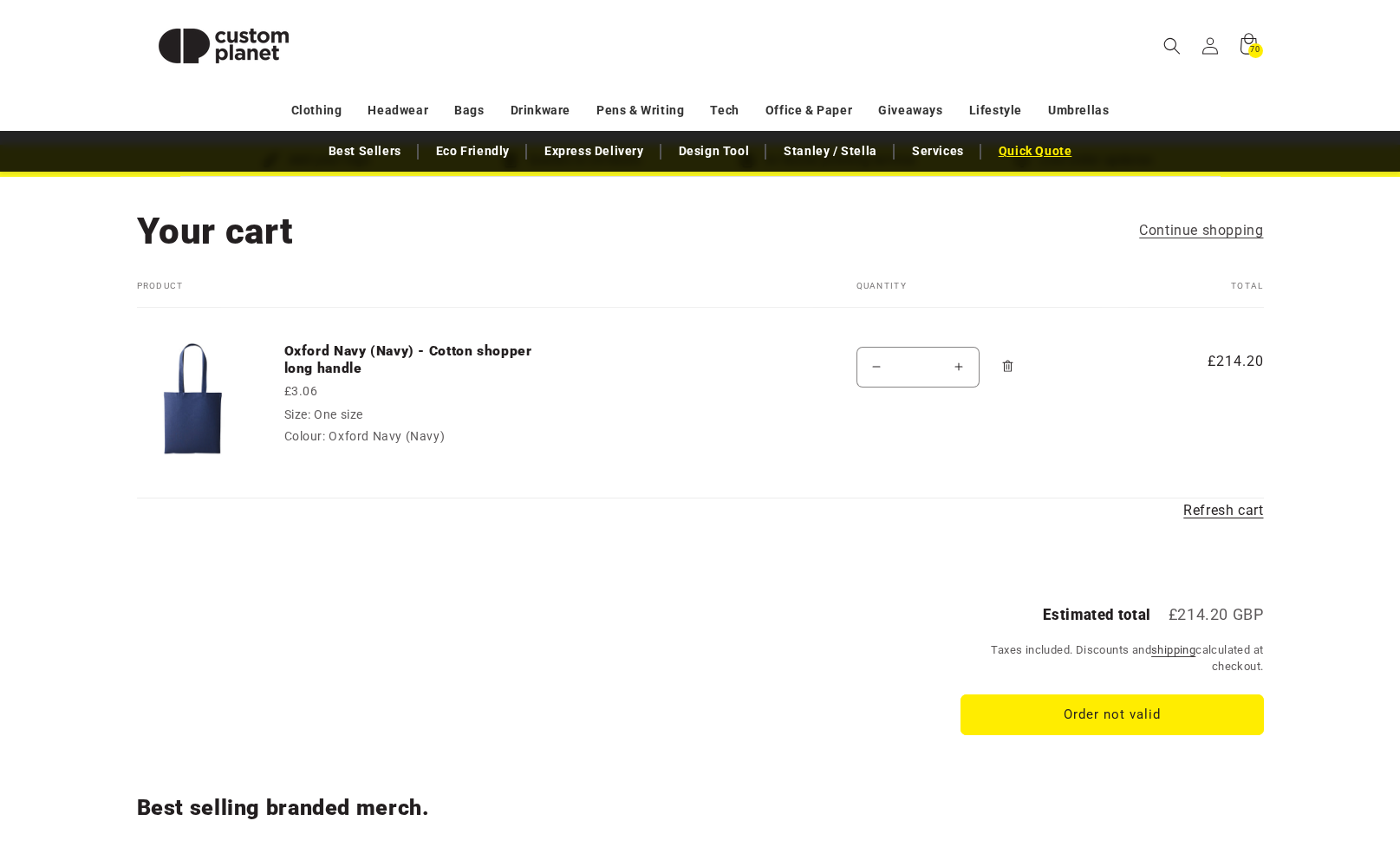 click on "Quick Quote" at bounding box center [1035, 151] 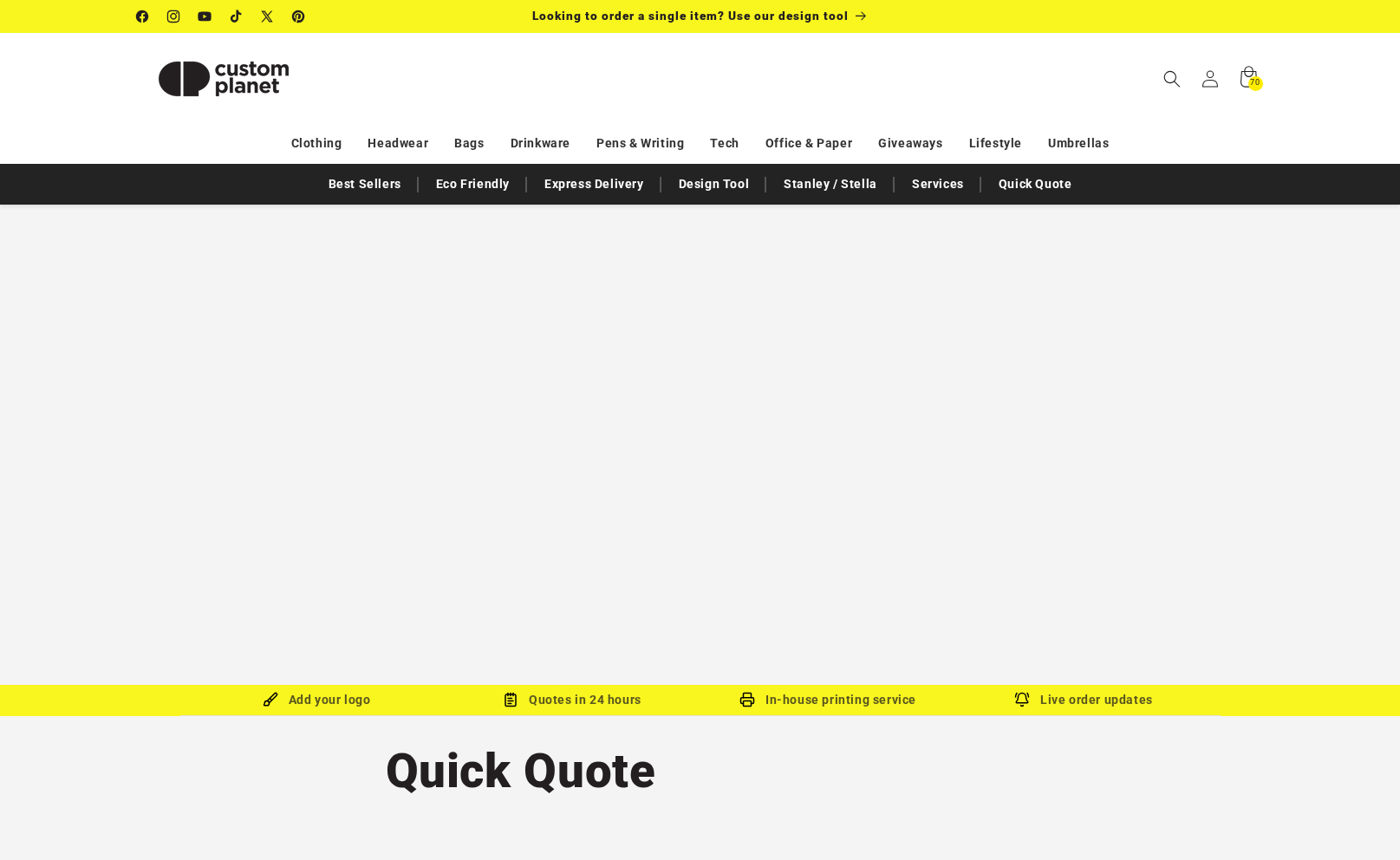 scroll, scrollTop: 0, scrollLeft: 0, axis: both 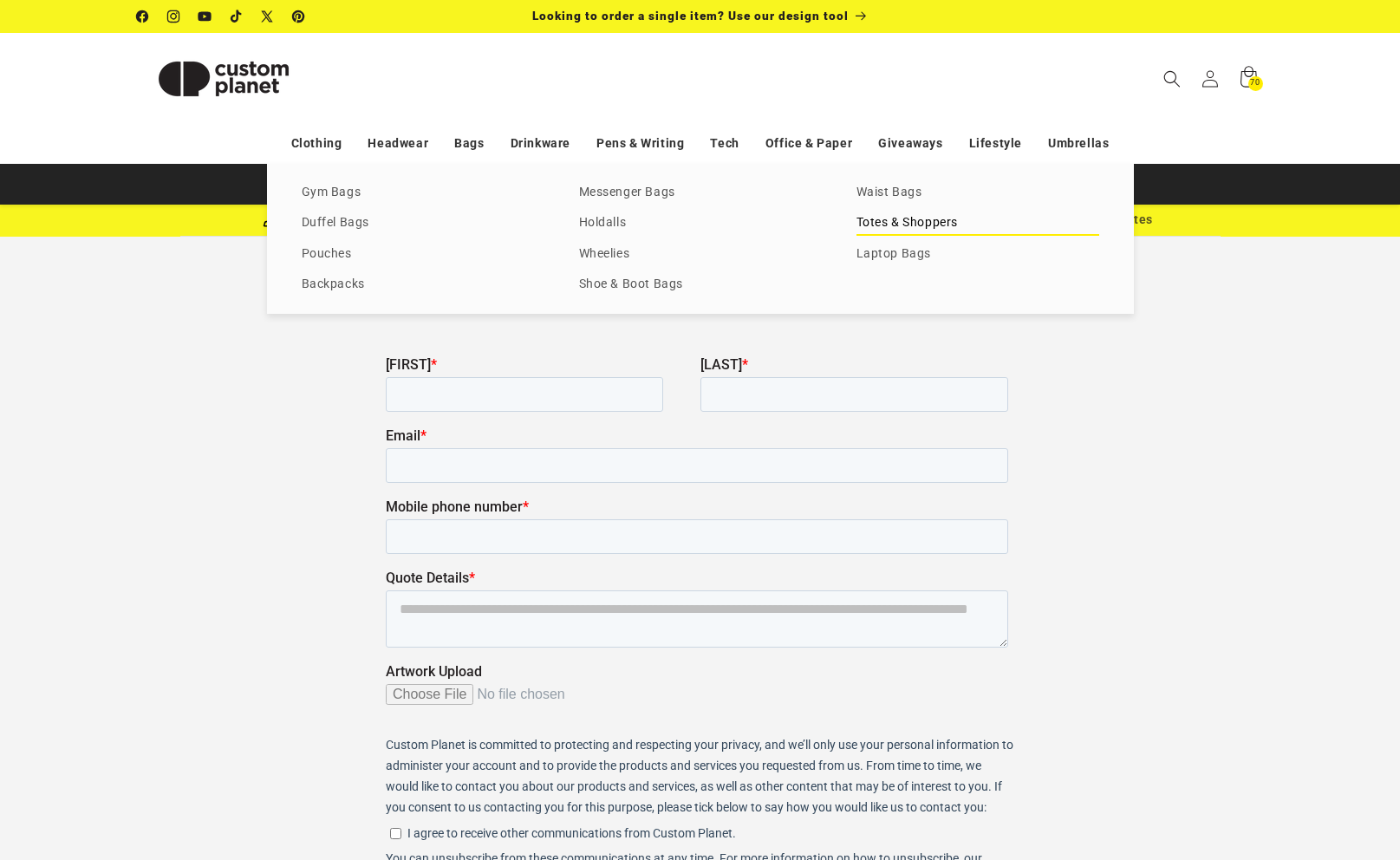 click on "Totes & Shoppers" at bounding box center (978, 223) 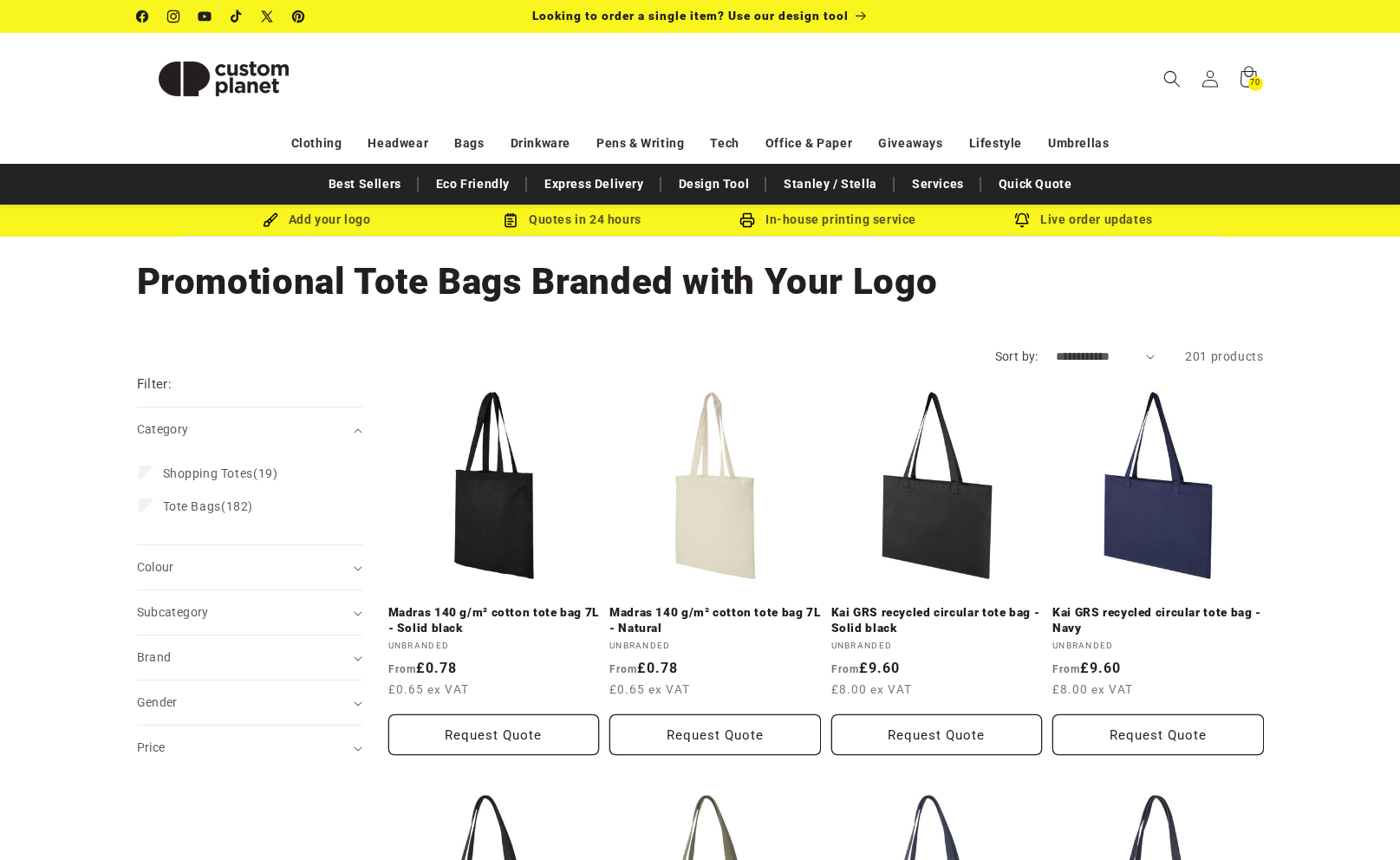 scroll, scrollTop: 0, scrollLeft: 0, axis: both 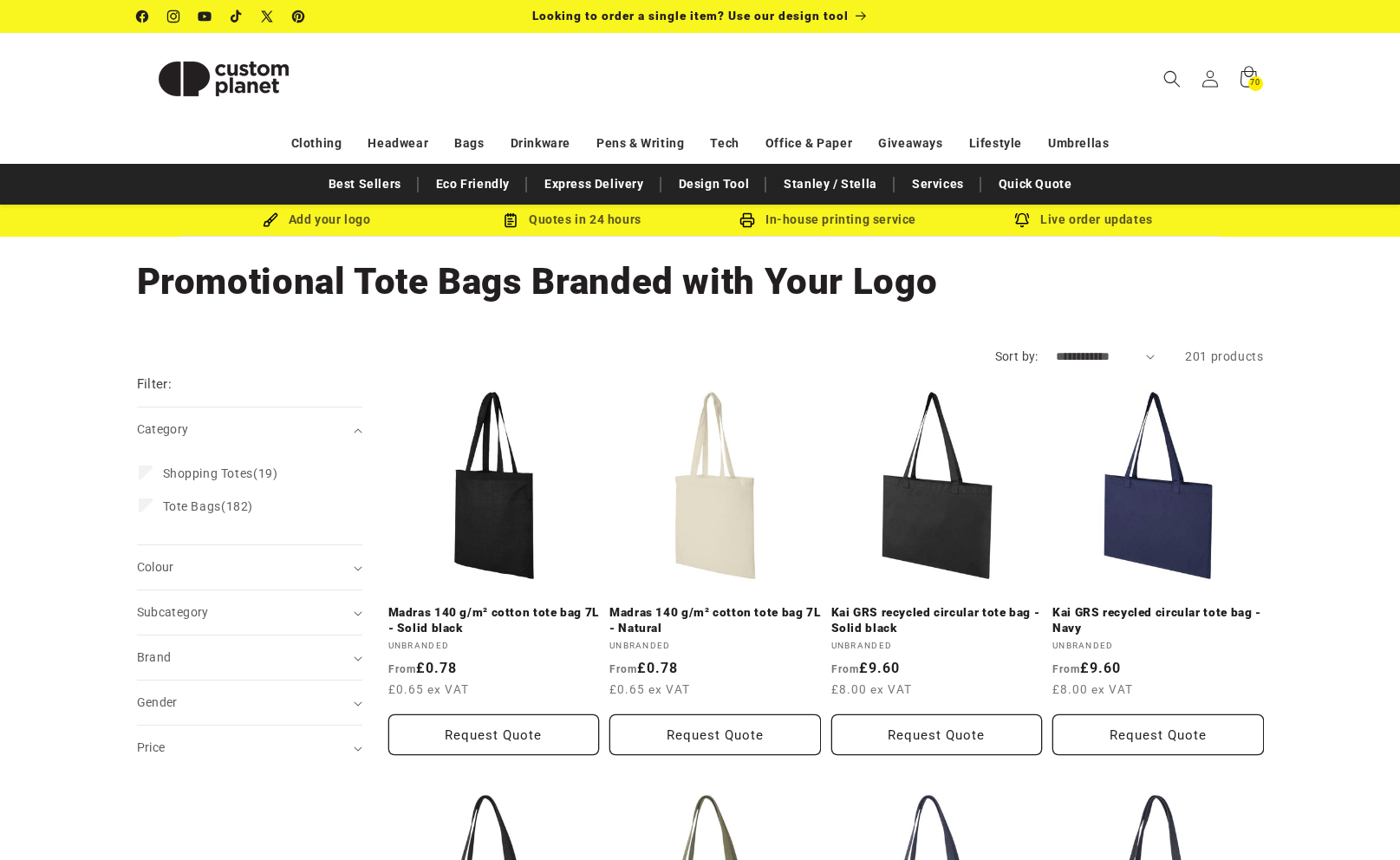click on "**********" at bounding box center (1105, 356) 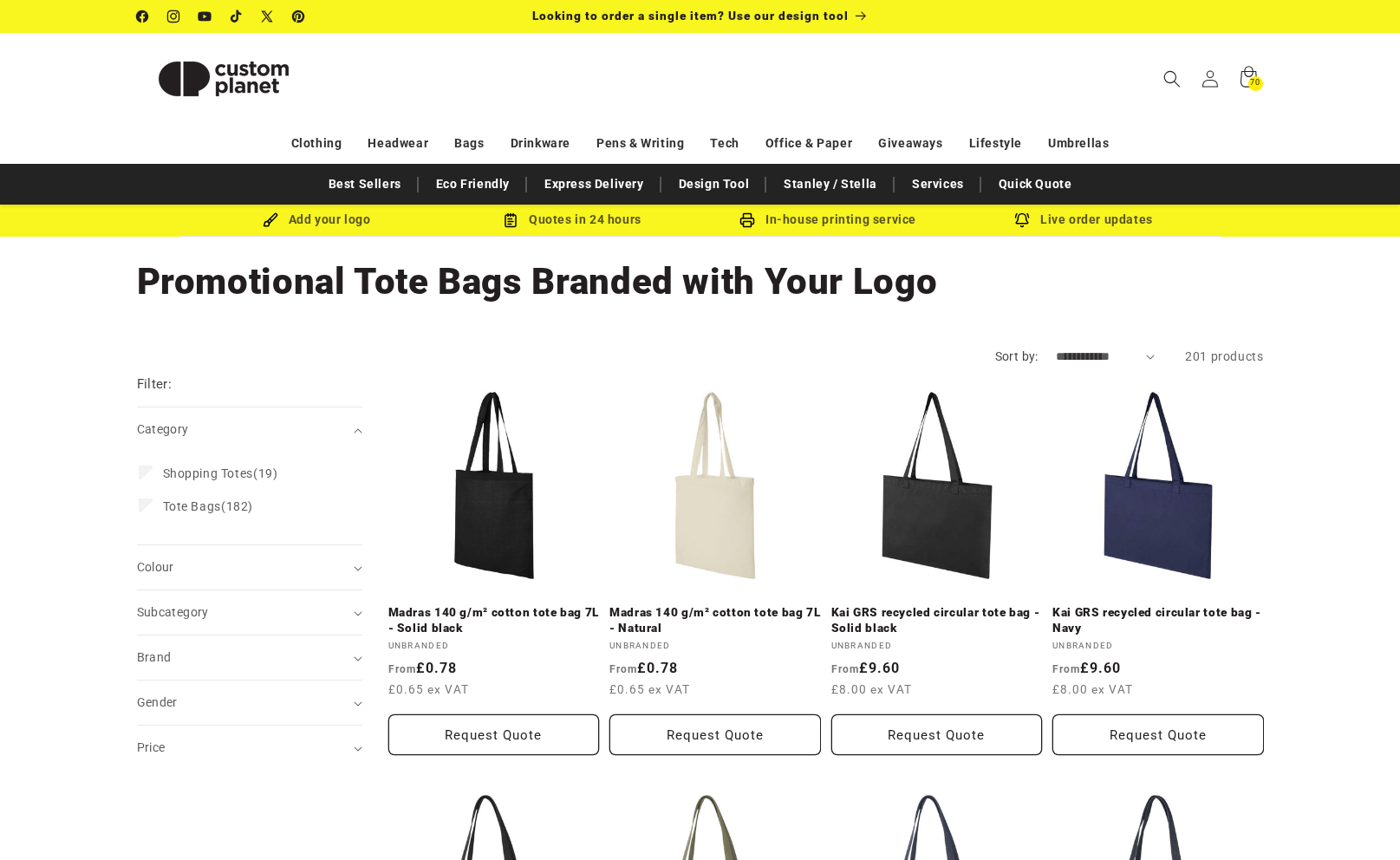 select on "**********" 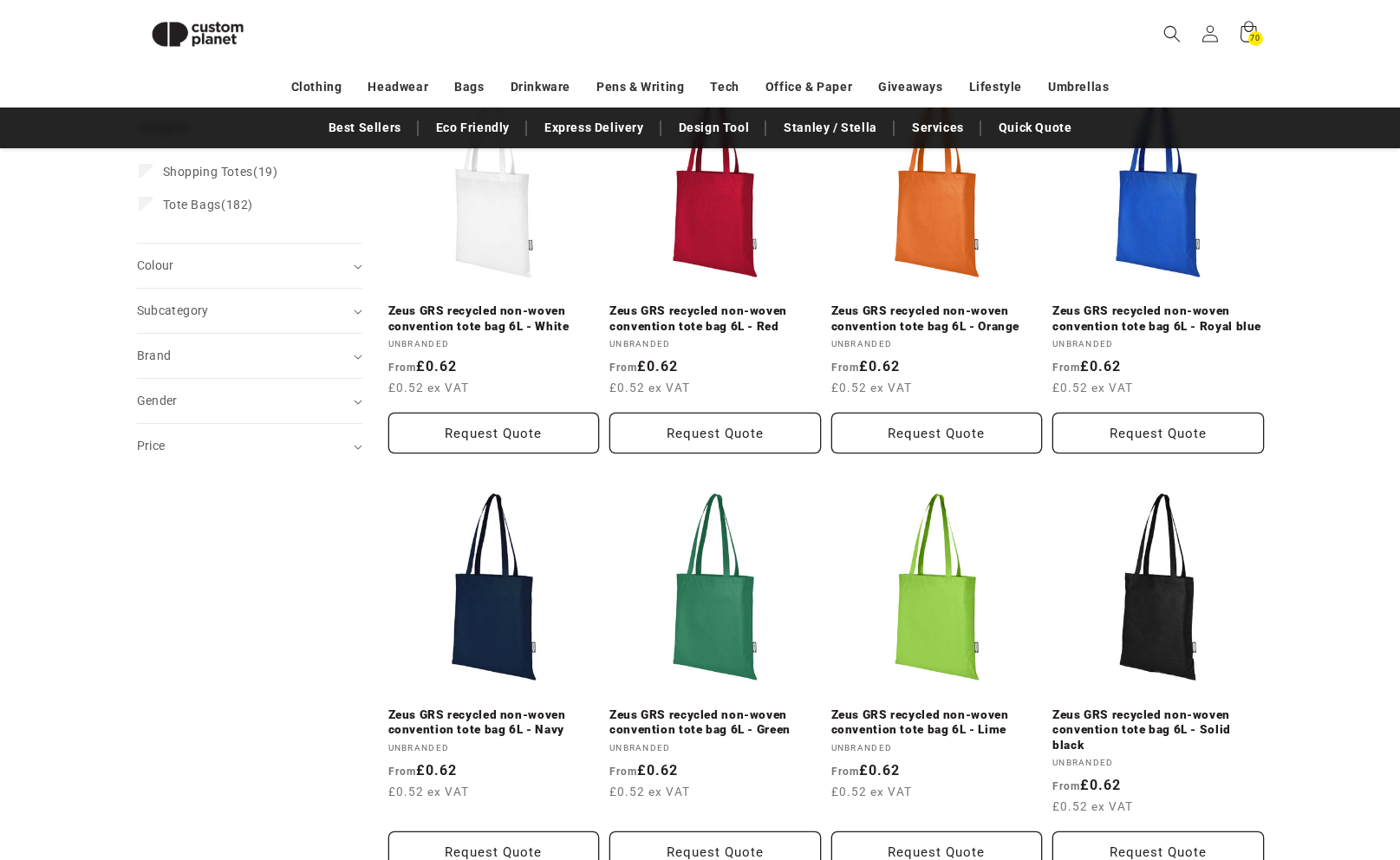 scroll, scrollTop: 279, scrollLeft: 0, axis: vertical 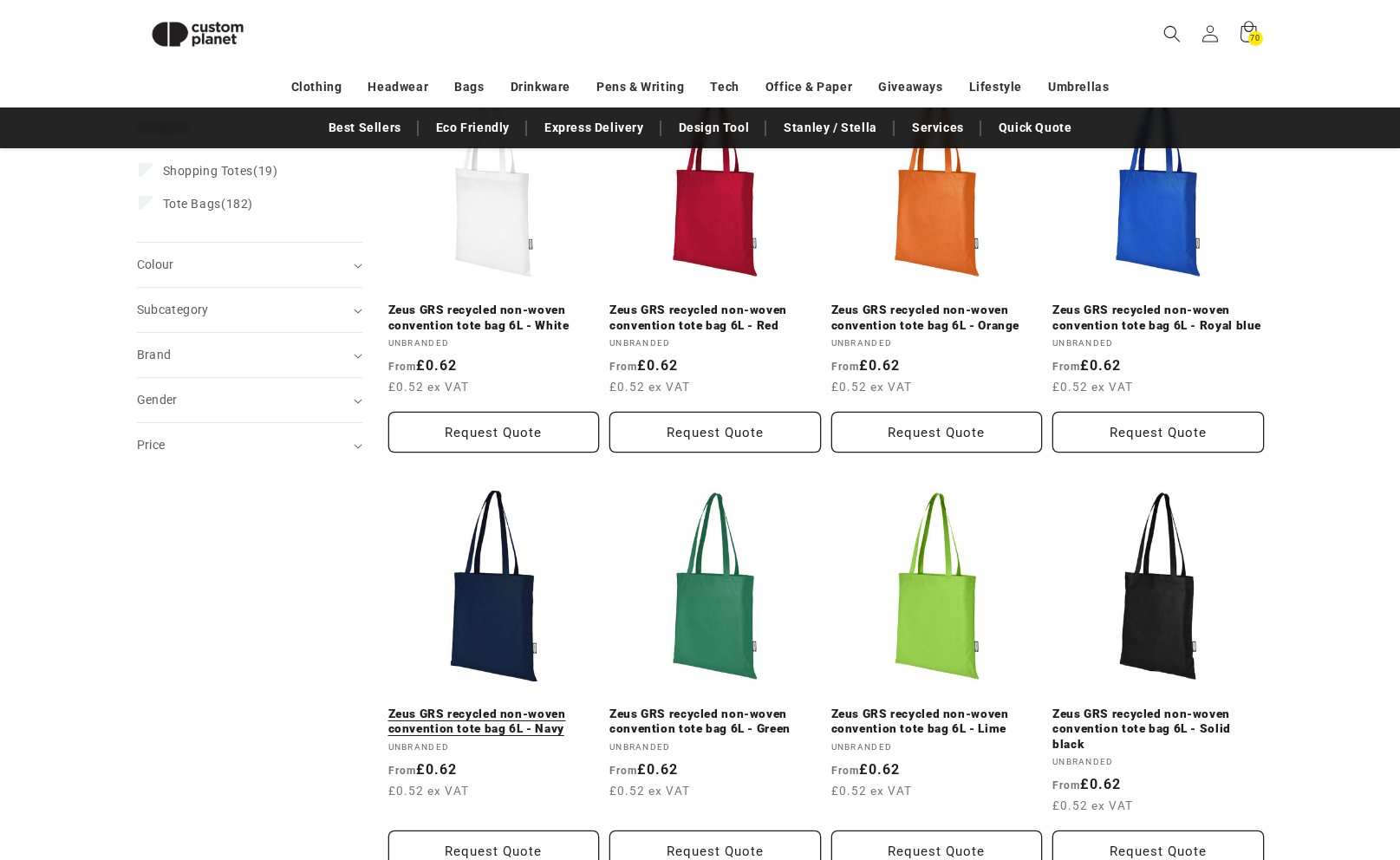 click on "Zeus GRS recycled non-woven convention tote bag 6L - Navy" at bounding box center [494, 721] 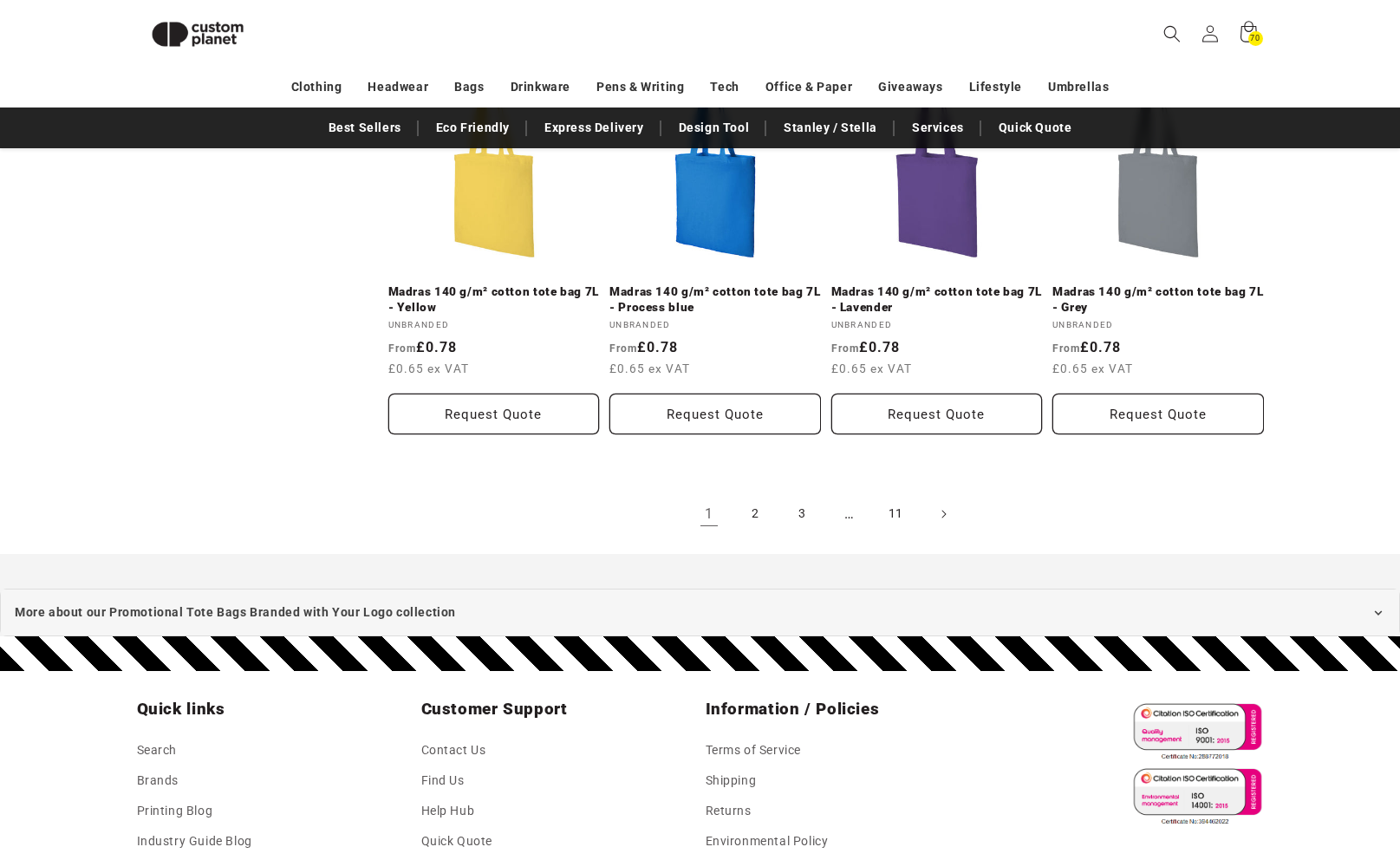 scroll, scrollTop: 1933, scrollLeft: 0, axis: vertical 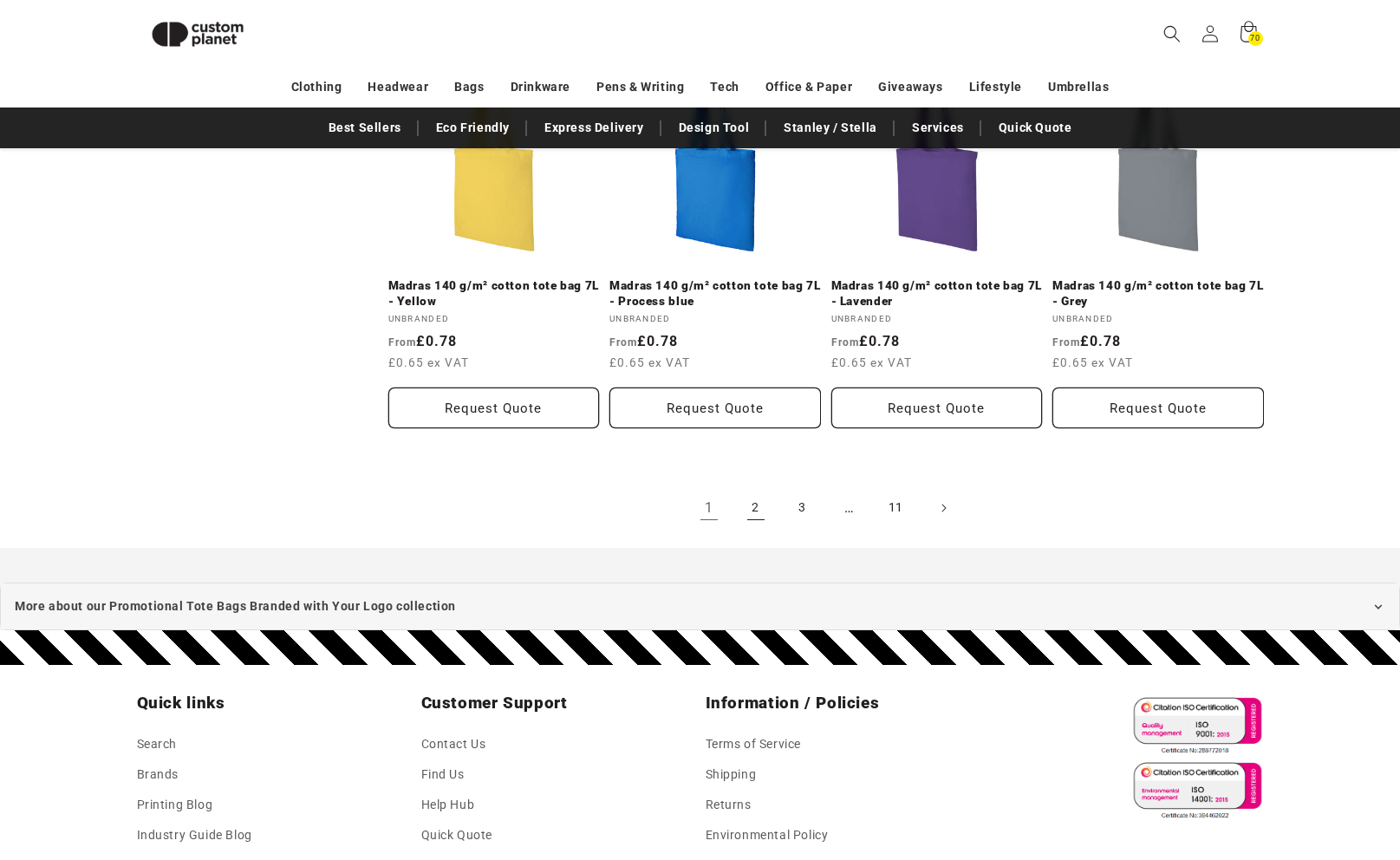 click on "2" at bounding box center (756, 508) 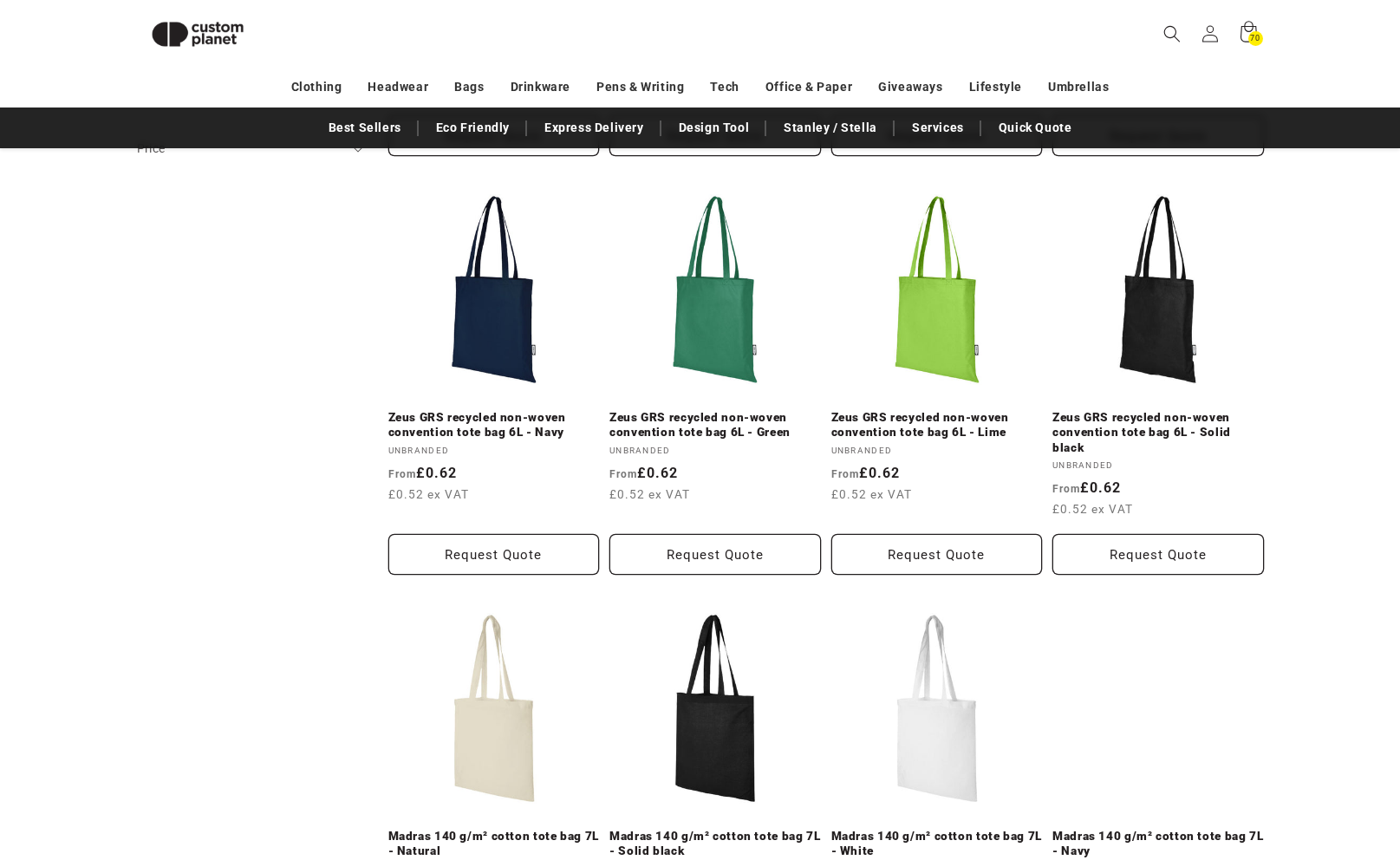 scroll, scrollTop: 577, scrollLeft: 0, axis: vertical 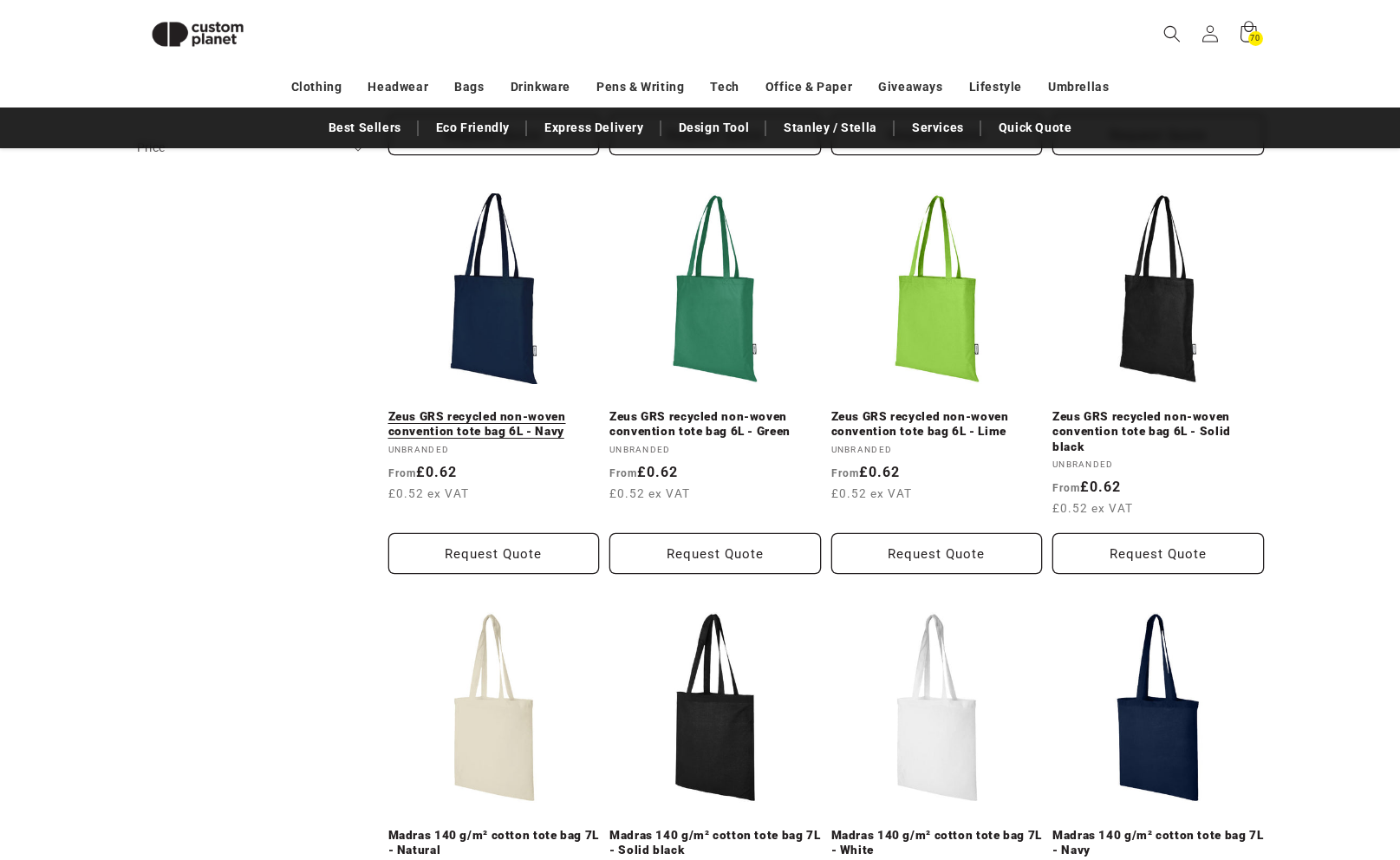 click on "Zeus GRS recycled non-woven convention tote bag 6L - Navy" at bounding box center [494, 424] 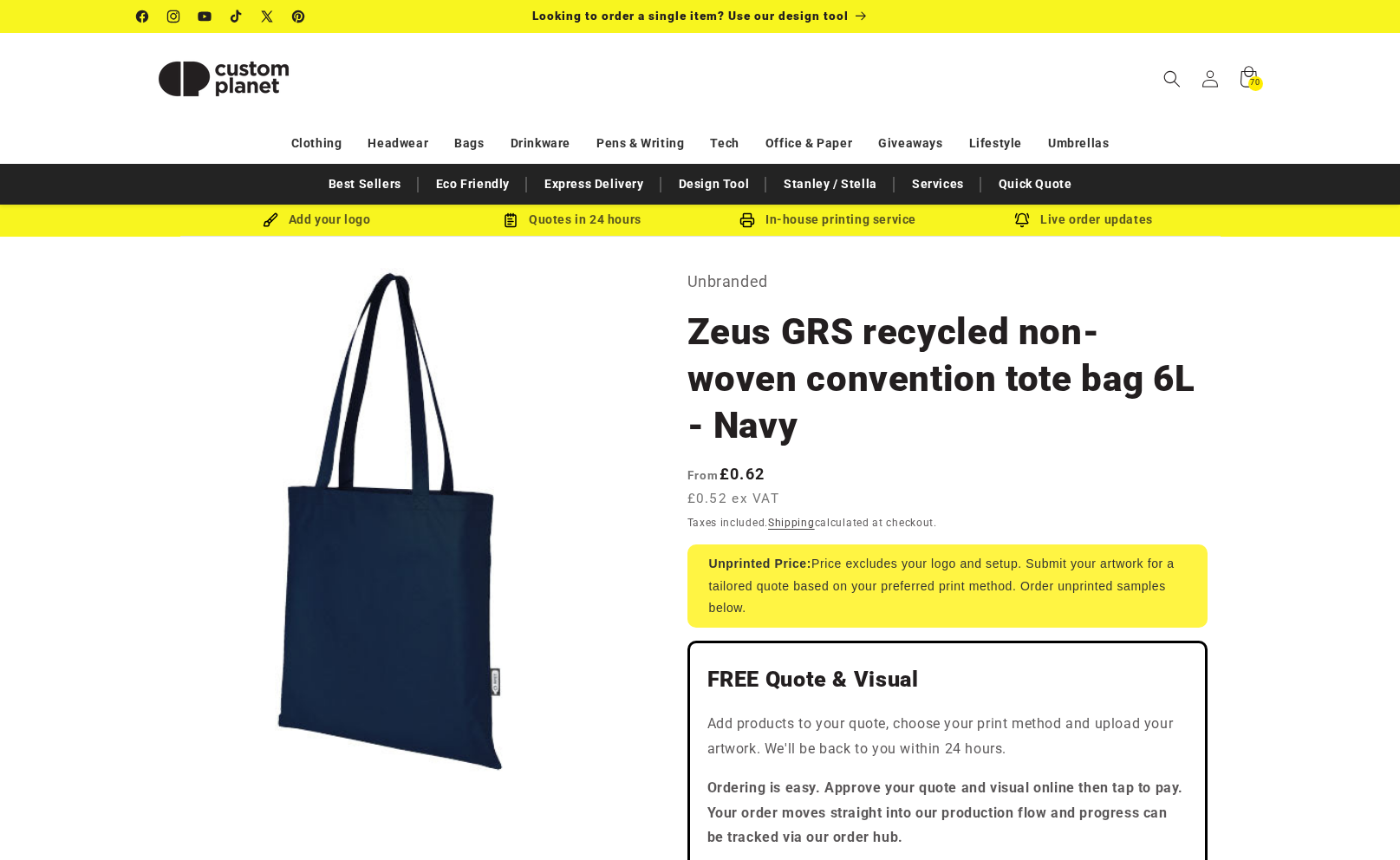 scroll, scrollTop: 0, scrollLeft: 0, axis: both 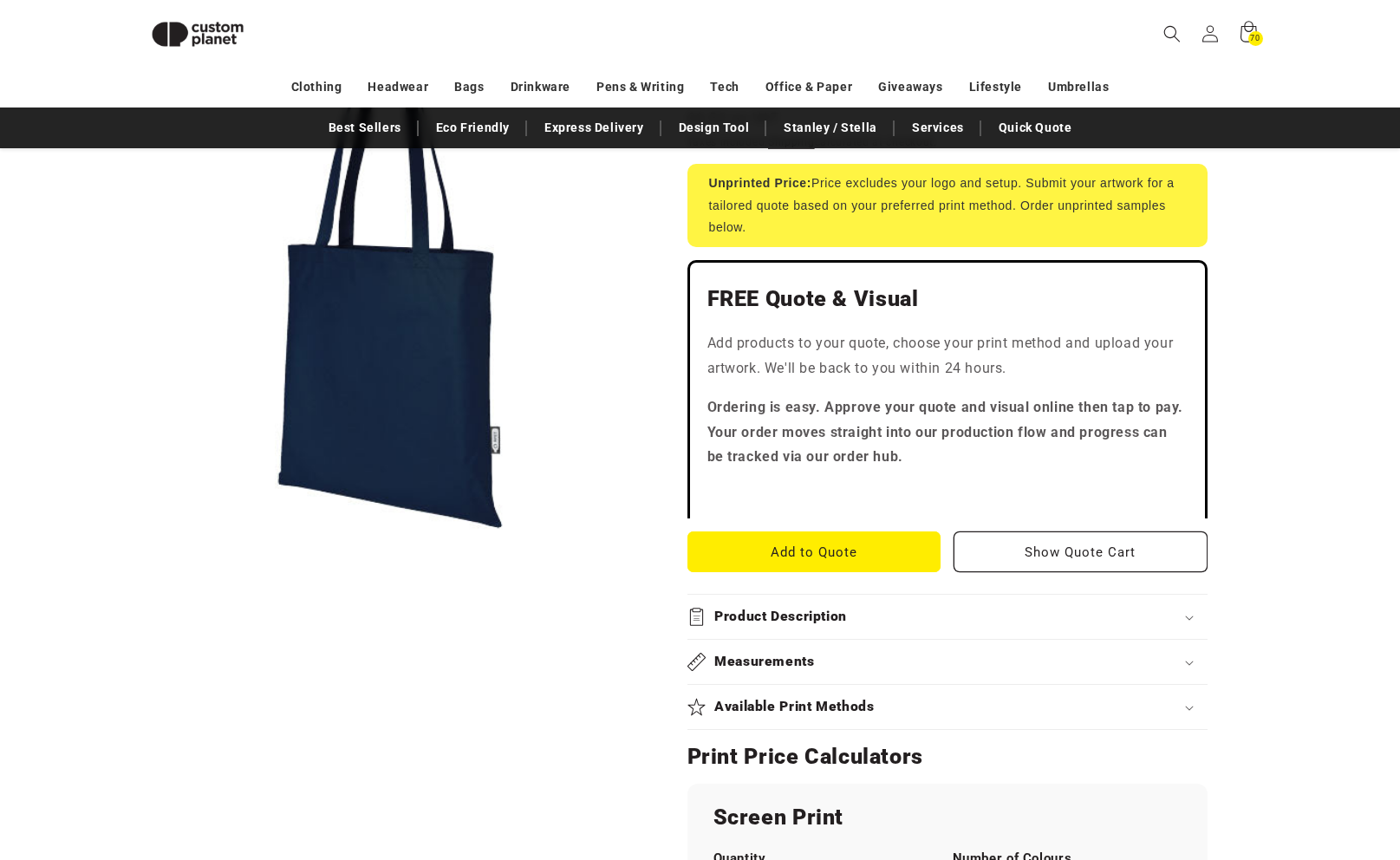 click on "Open media 1 in modal" at bounding box center [137, 533] 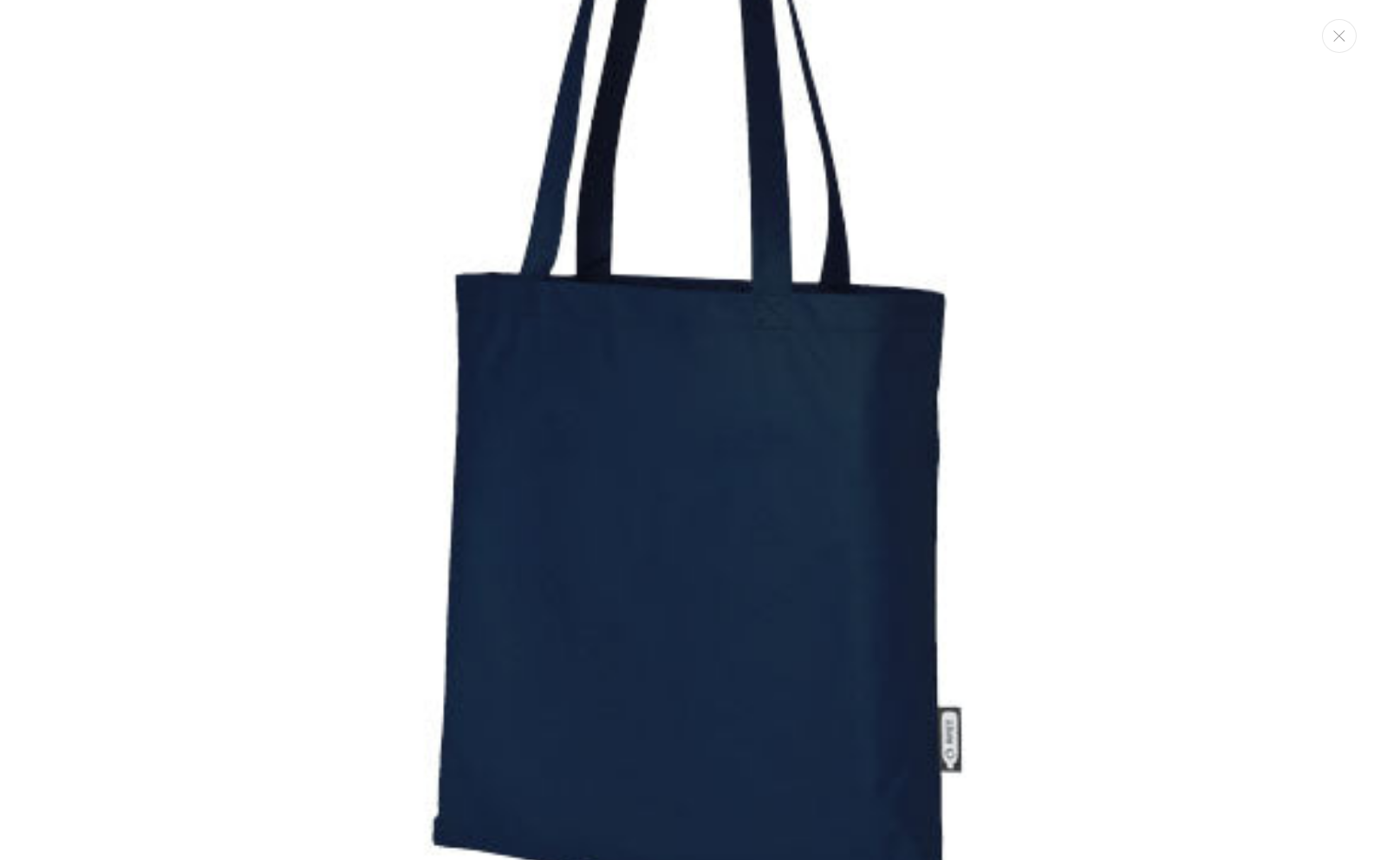scroll, scrollTop: 380, scrollLeft: 0, axis: vertical 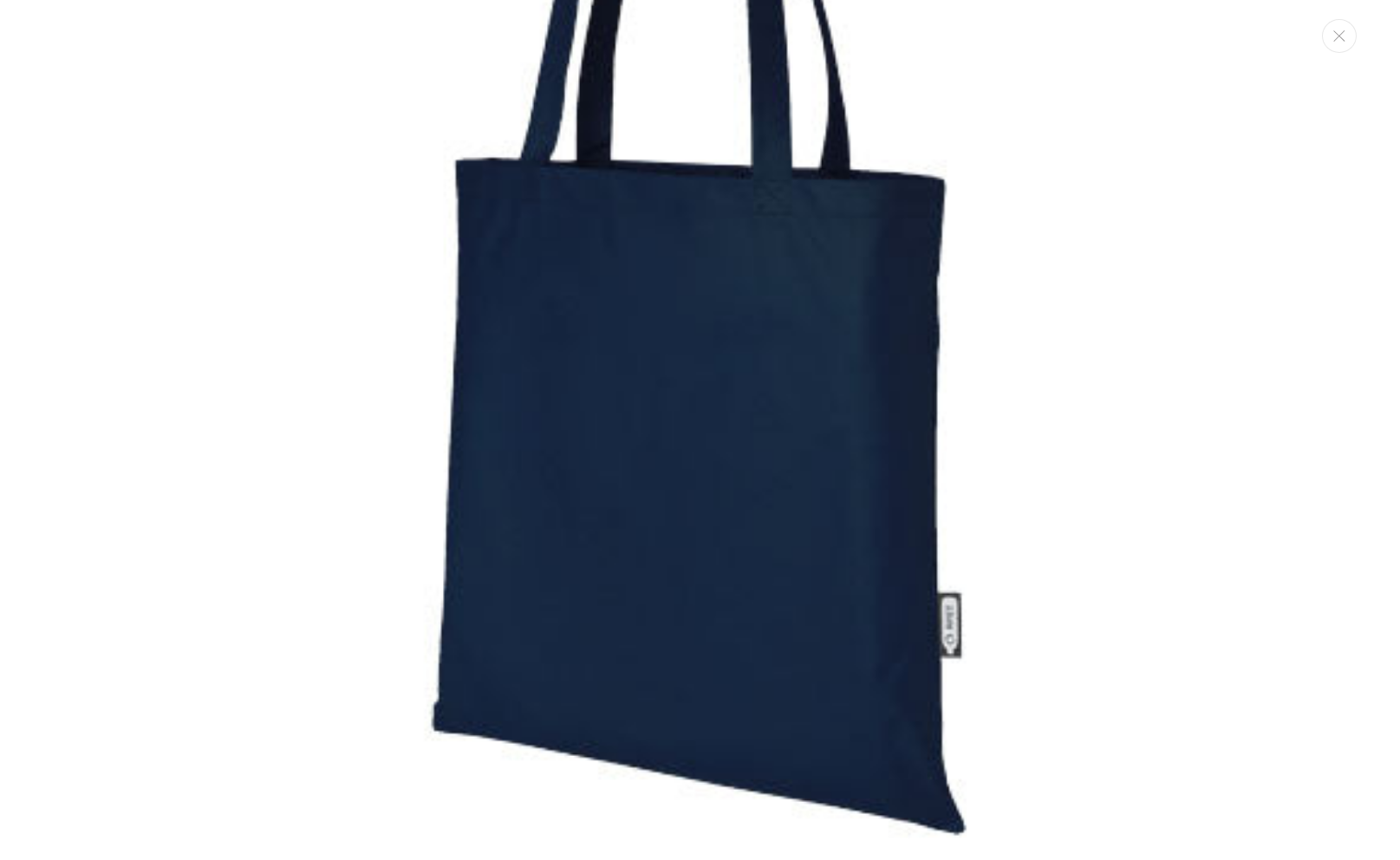 click at bounding box center [700, 242] 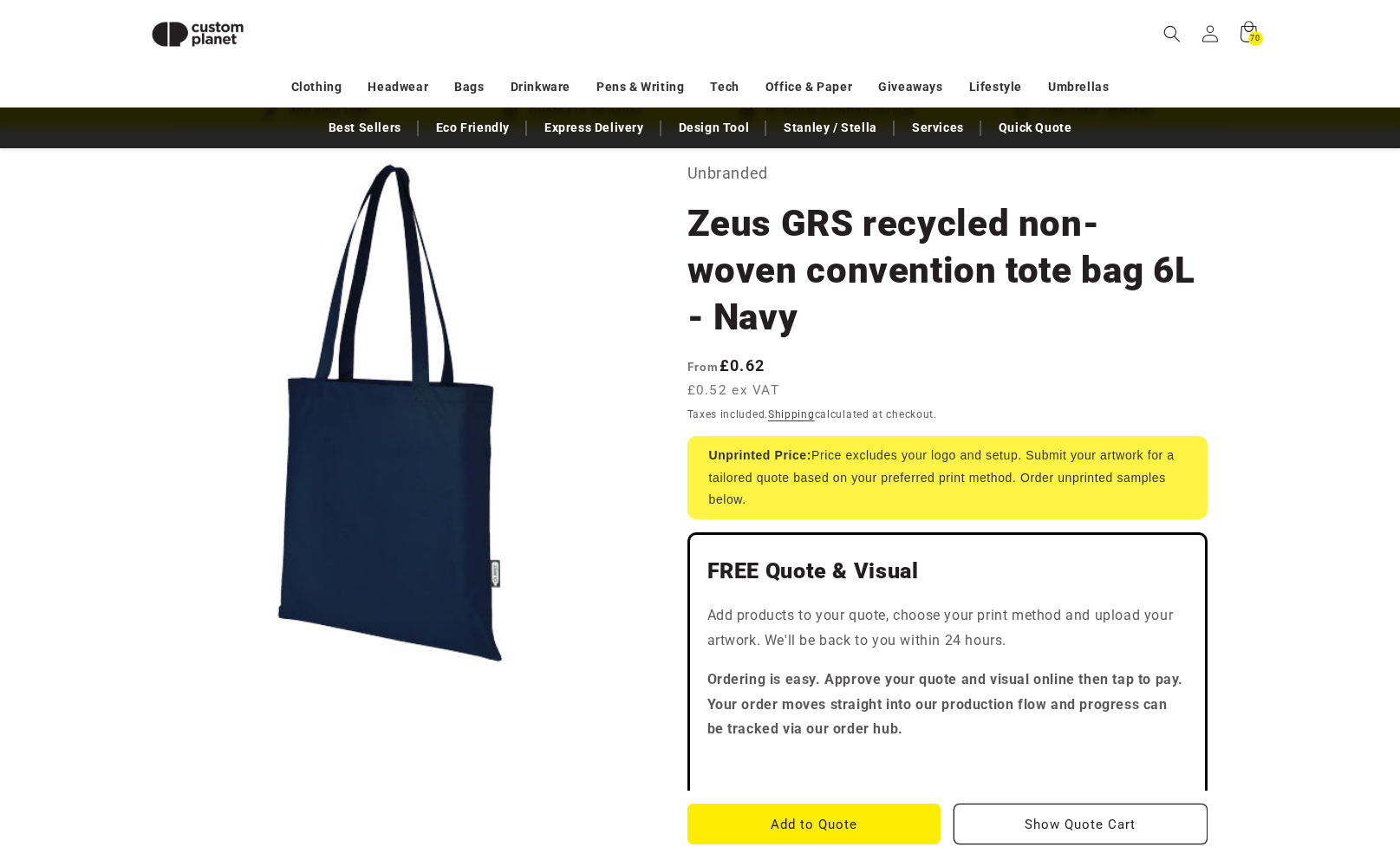 scroll, scrollTop: 0, scrollLeft: 0, axis: both 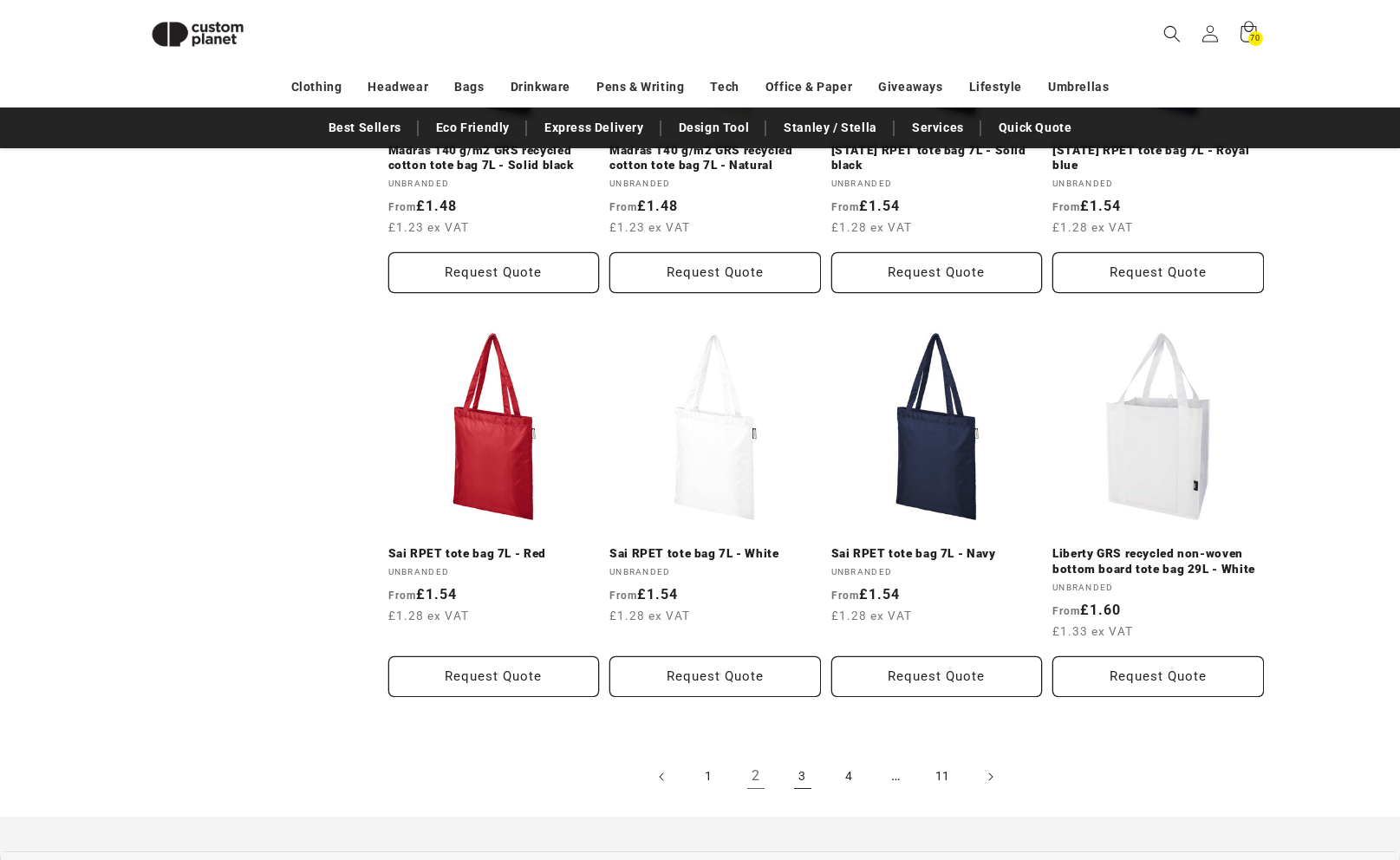 click on "3" at bounding box center [803, 777] 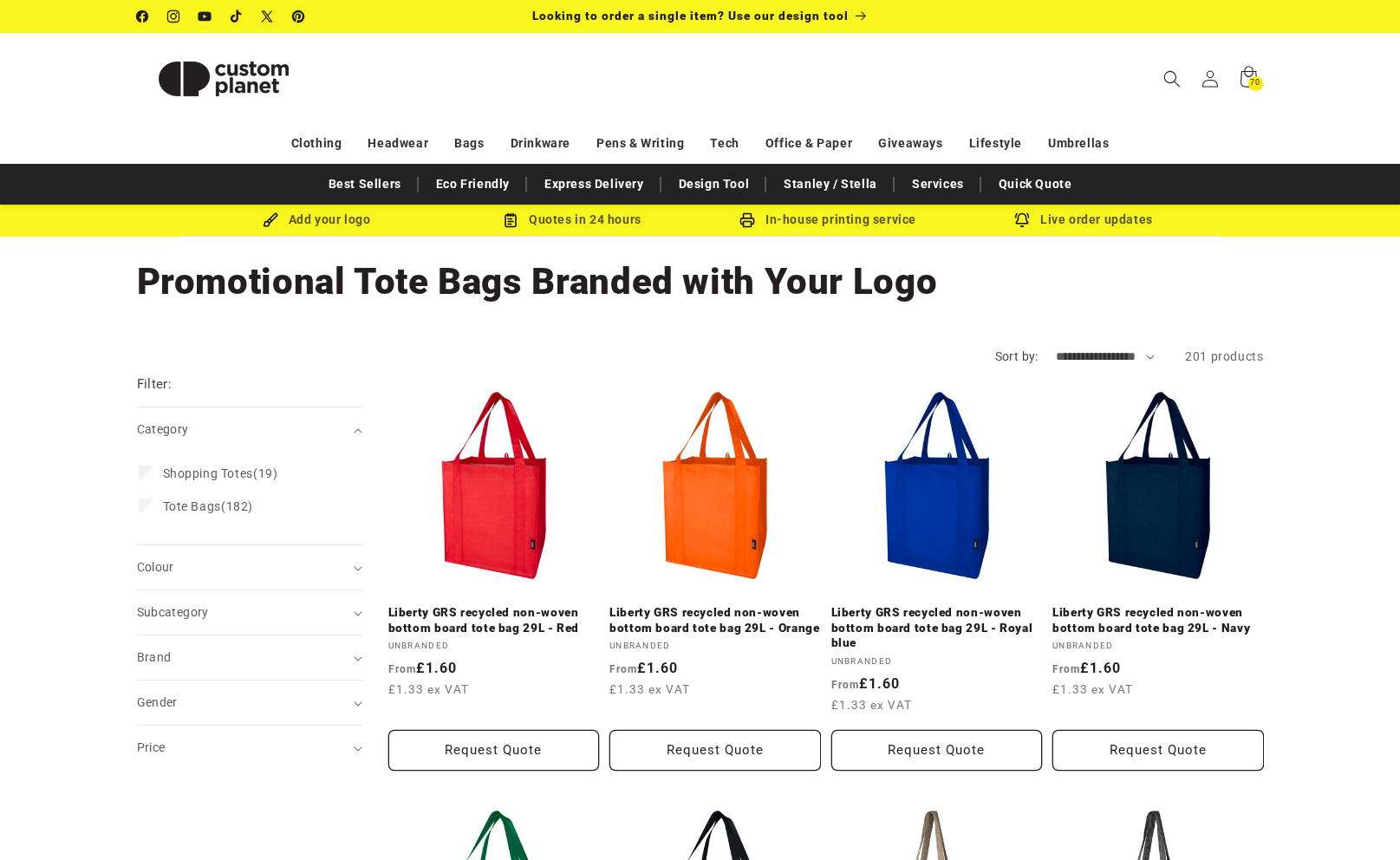 scroll, scrollTop: 94, scrollLeft: 0, axis: vertical 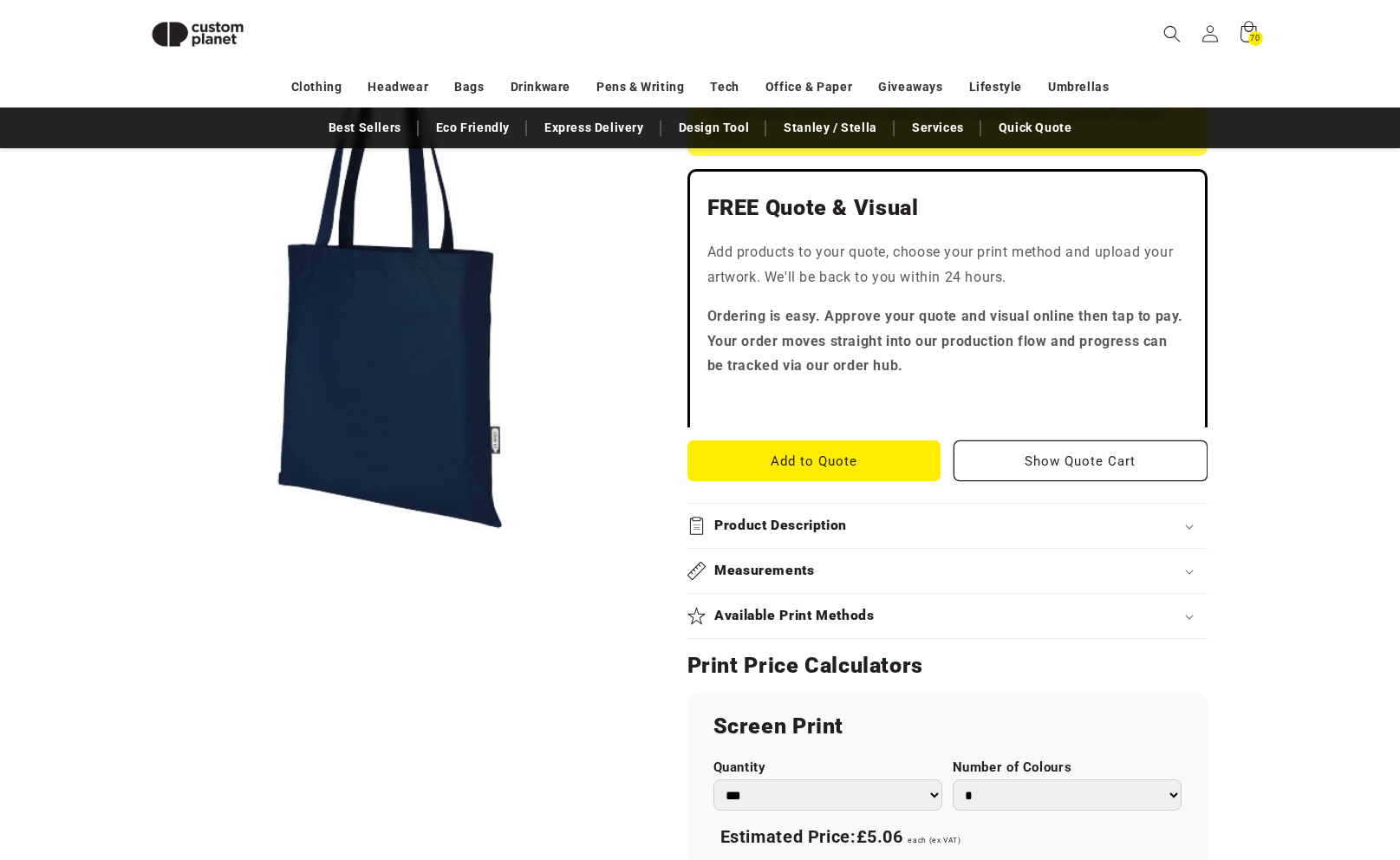 click on "Product Description" at bounding box center [780, 525] 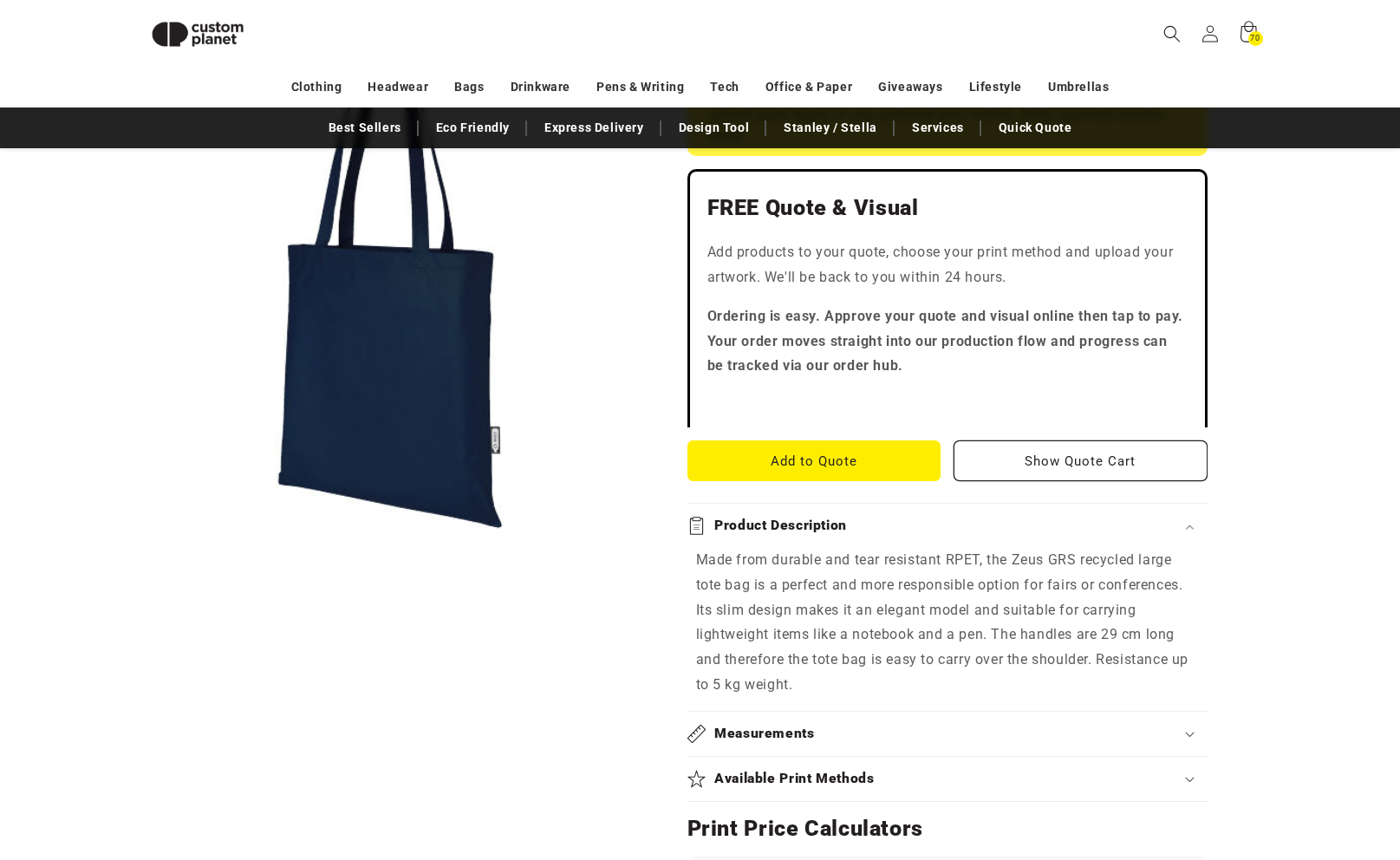 click on "Measurements" at bounding box center [765, 733] 